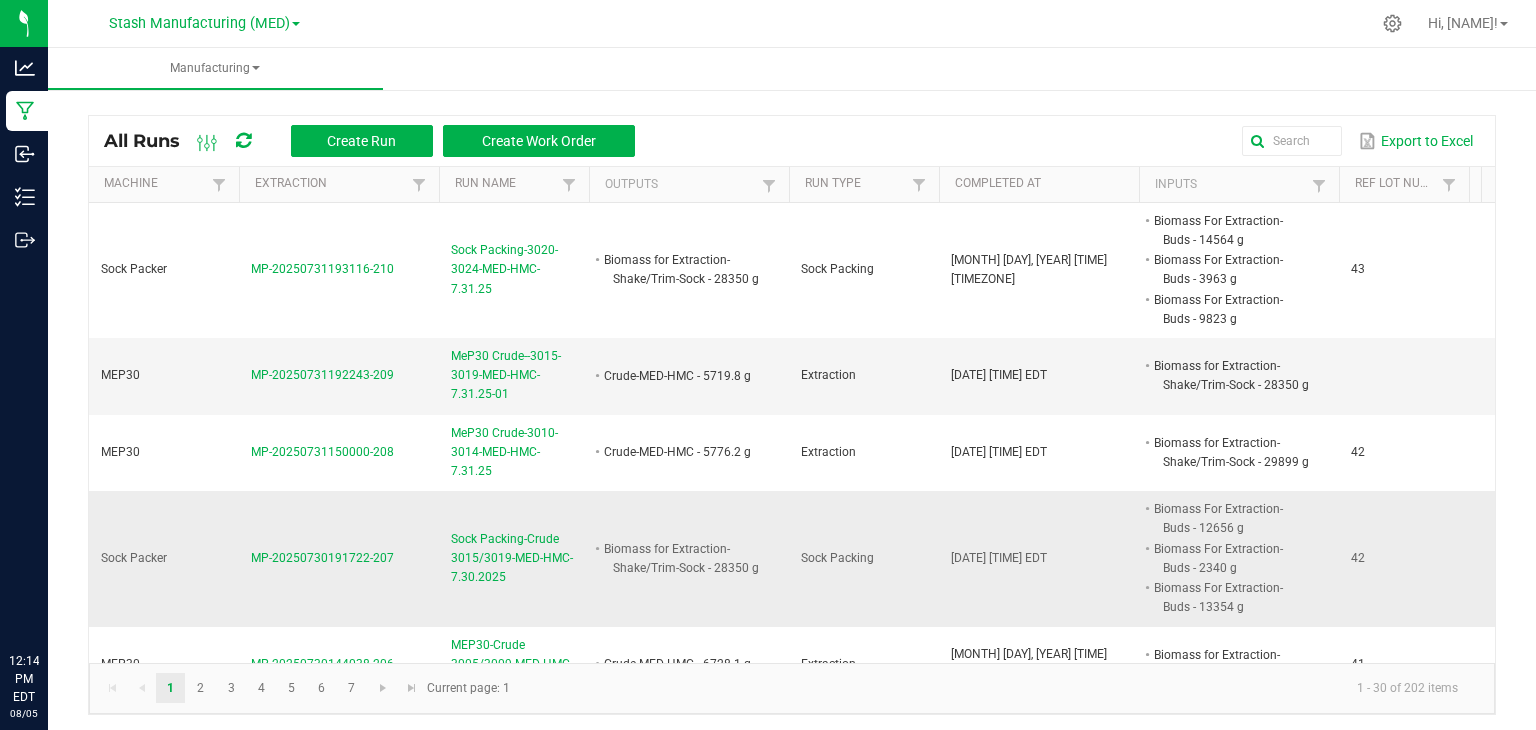 scroll, scrollTop: 0, scrollLeft: 0, axis: both 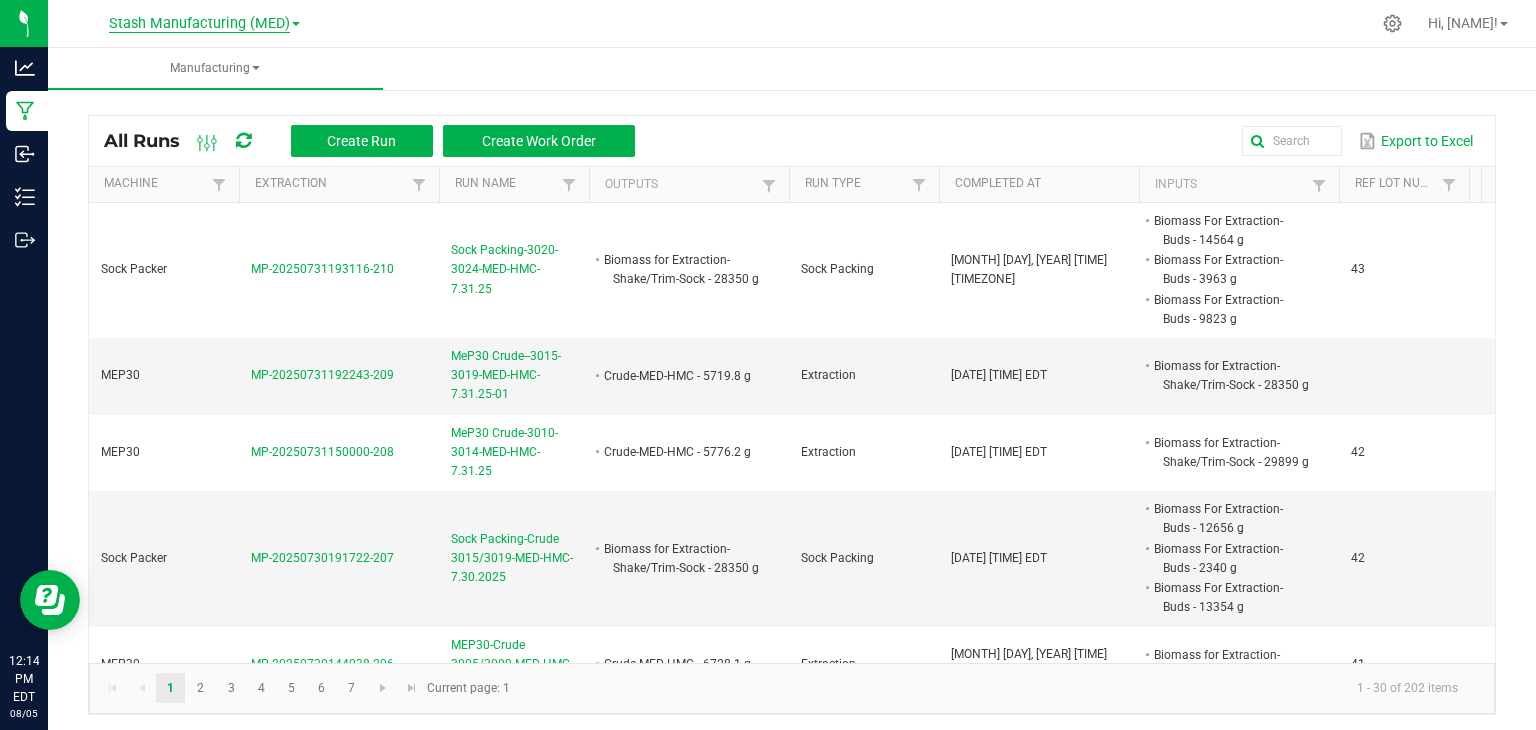 click on "Stash Manufacturing (MED)" at bounding box center (199, 24) 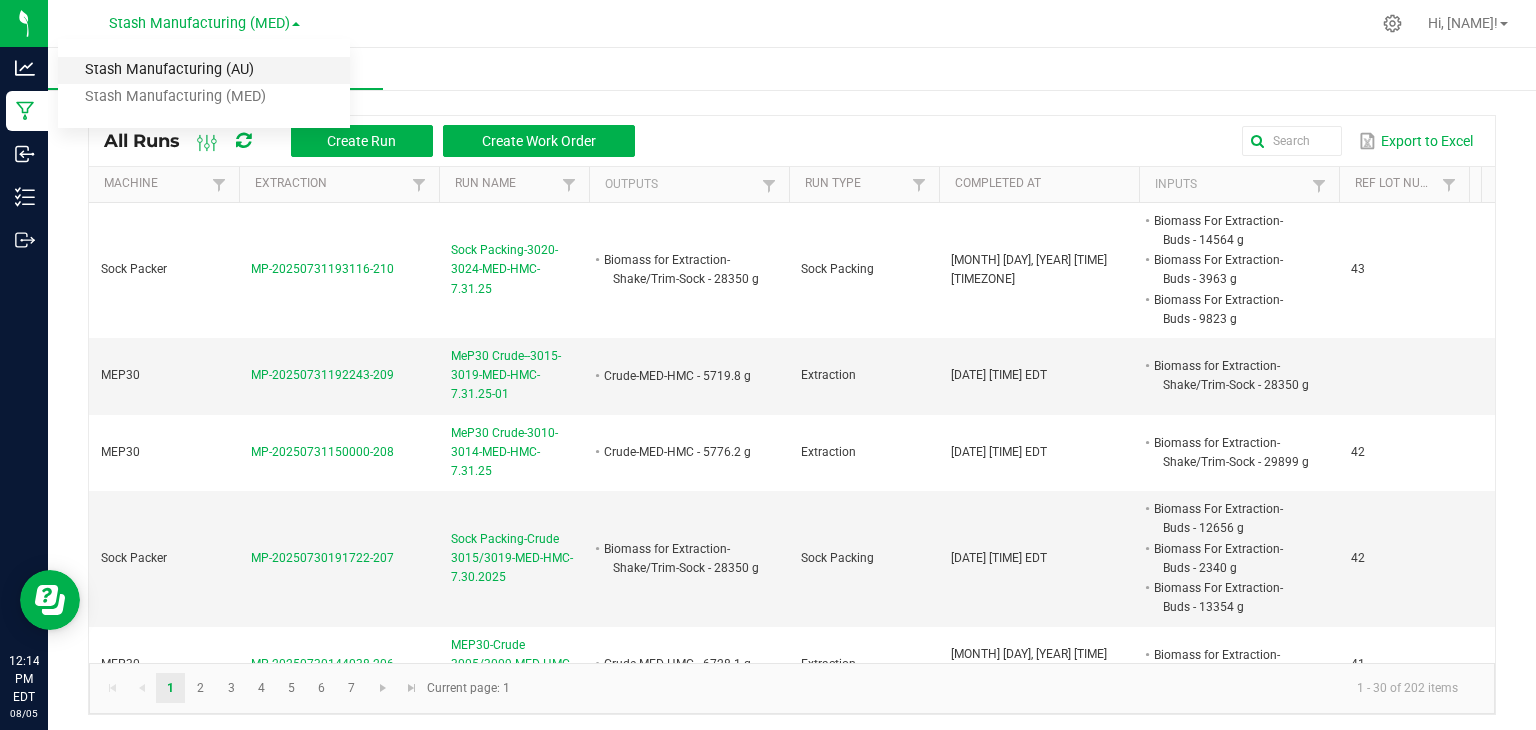 click on "Stash Manufacturing (AU)" at bounding box center [204, 70] 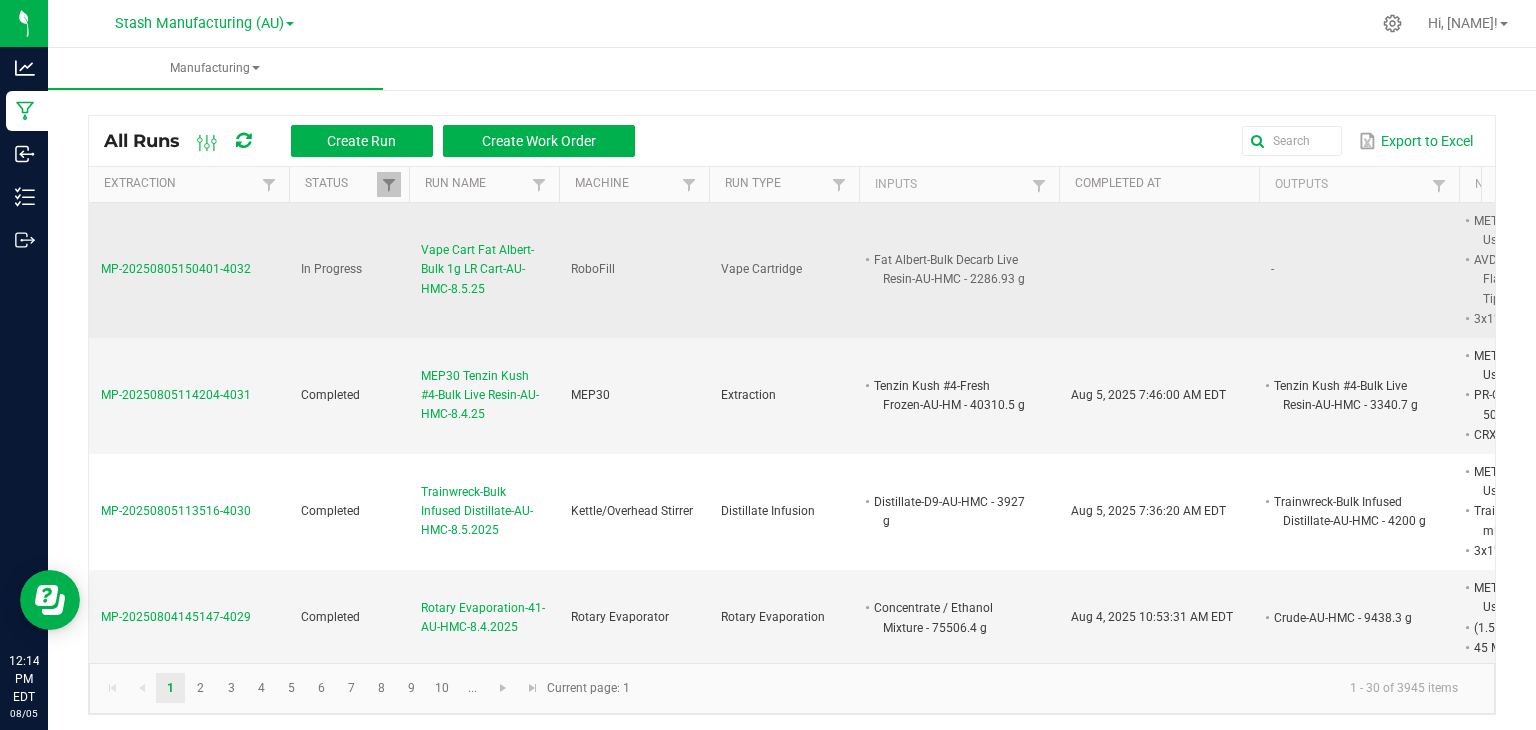 click on "Vape Cart Fat Albert-Bulk 1g LR Cart-AU-HMC-8.5.25" at bounding box center (484, 270) 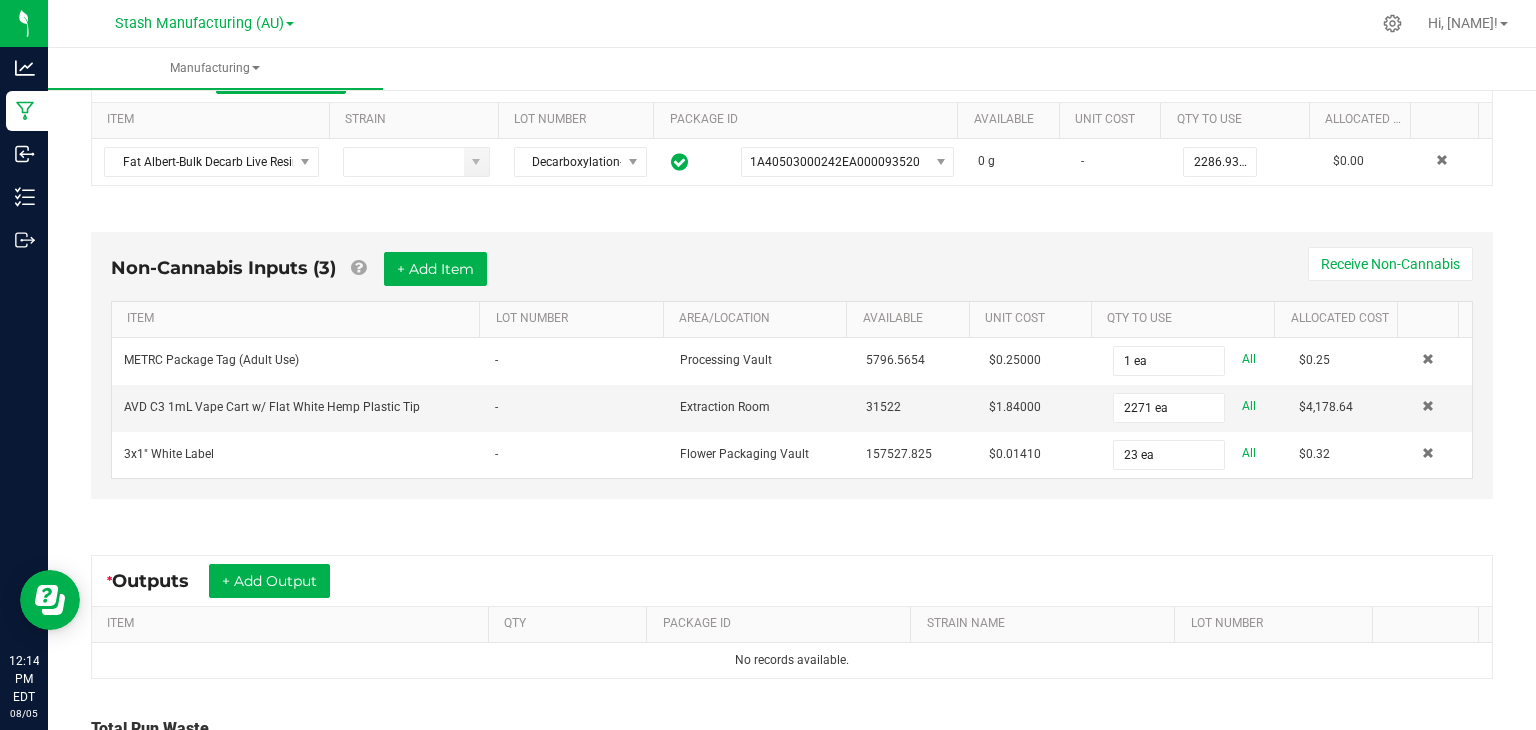 scroll, scrollTop: 587, scrollLeft: 0, axis: vertical 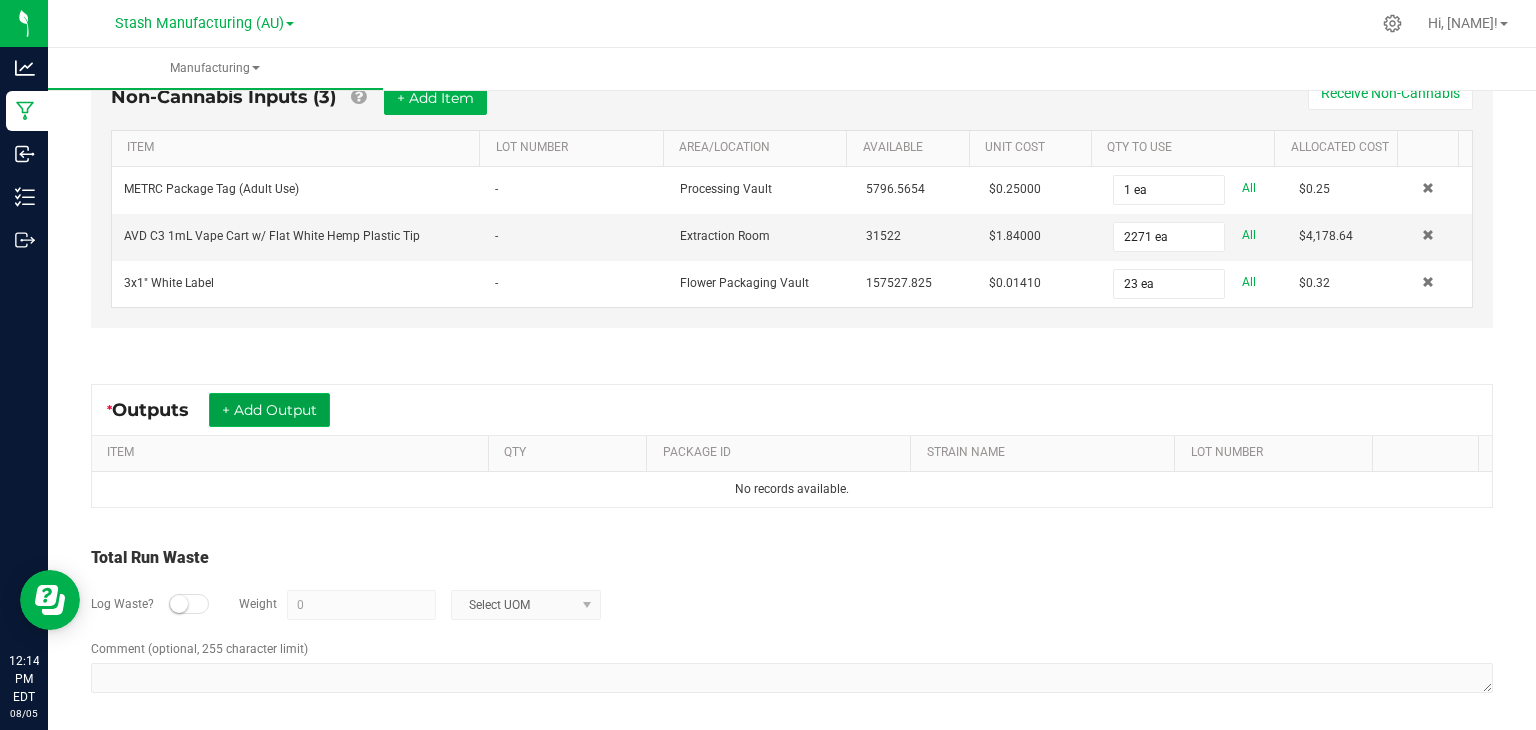 click on "+ Add Output" at bounding box center (269, 410) 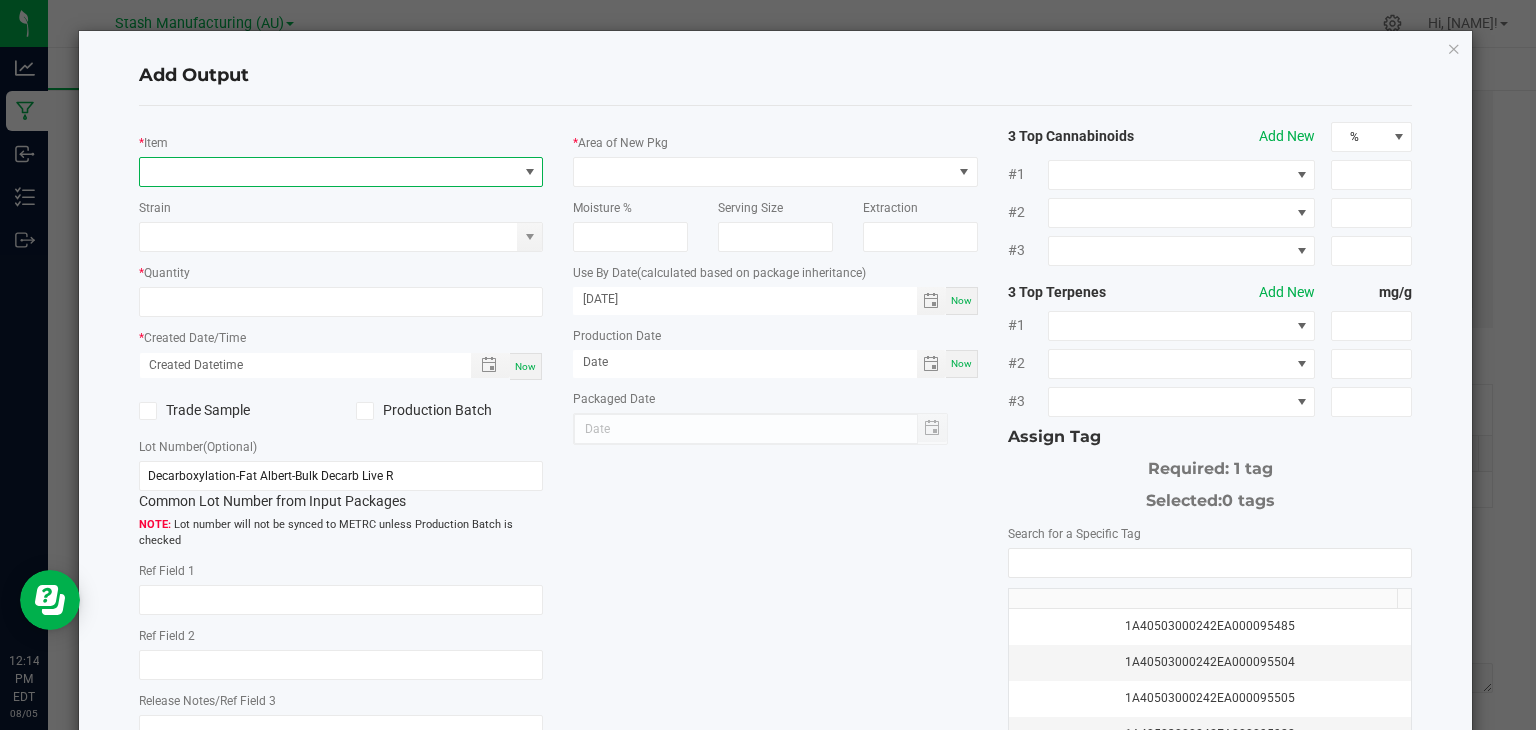 click at bounding box center (329, 172) 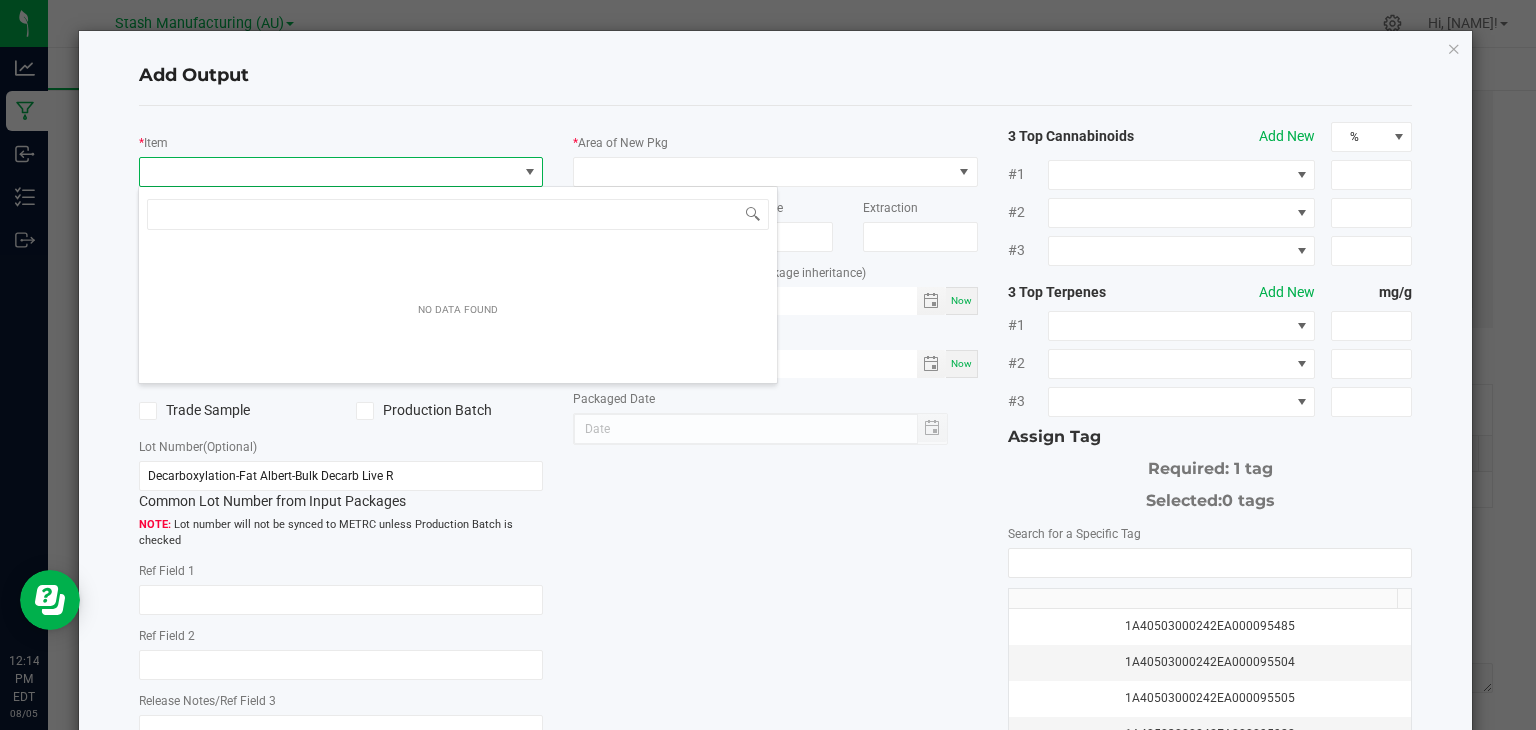scroll, scrollTop: 99970, scrollLeft: 99600, axis: both 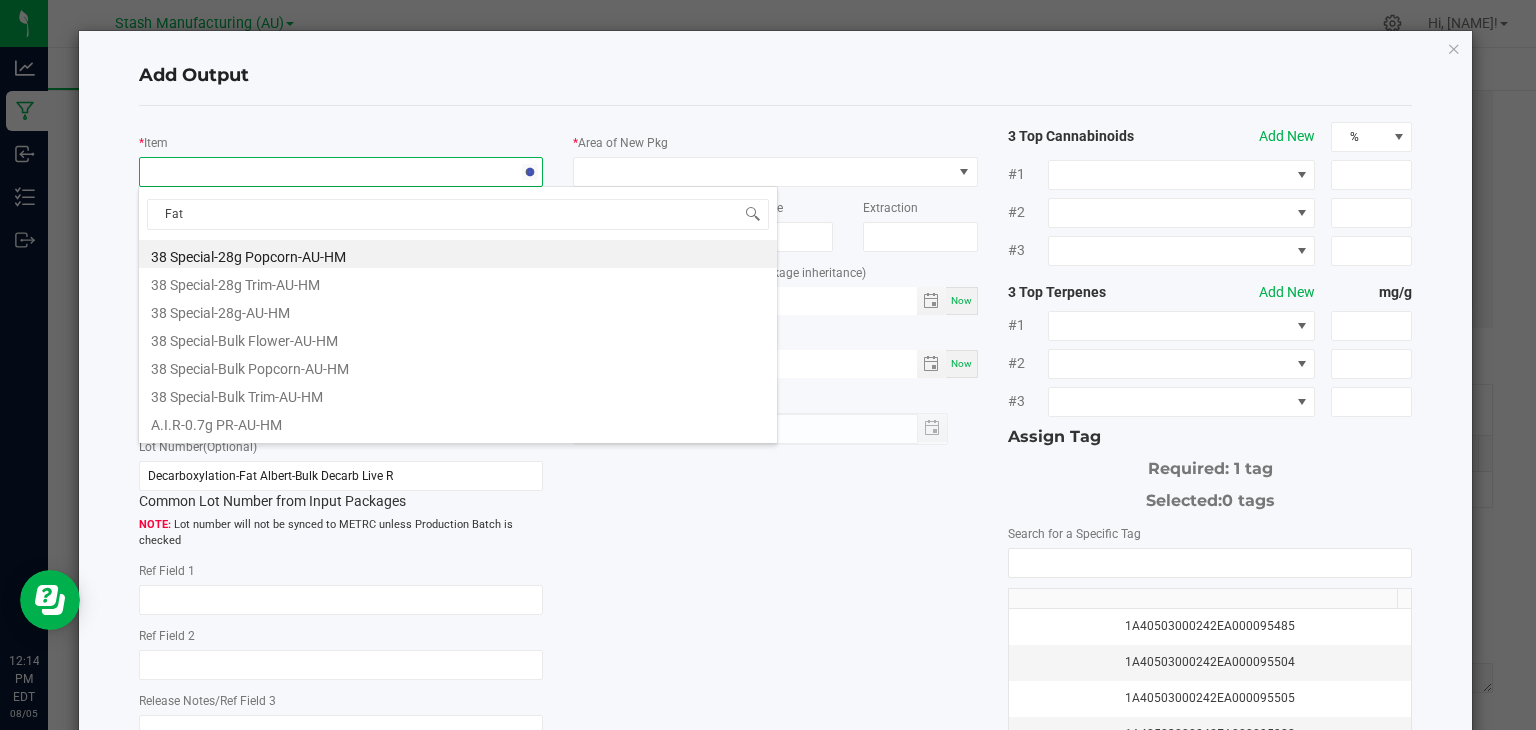 type on "Fat" 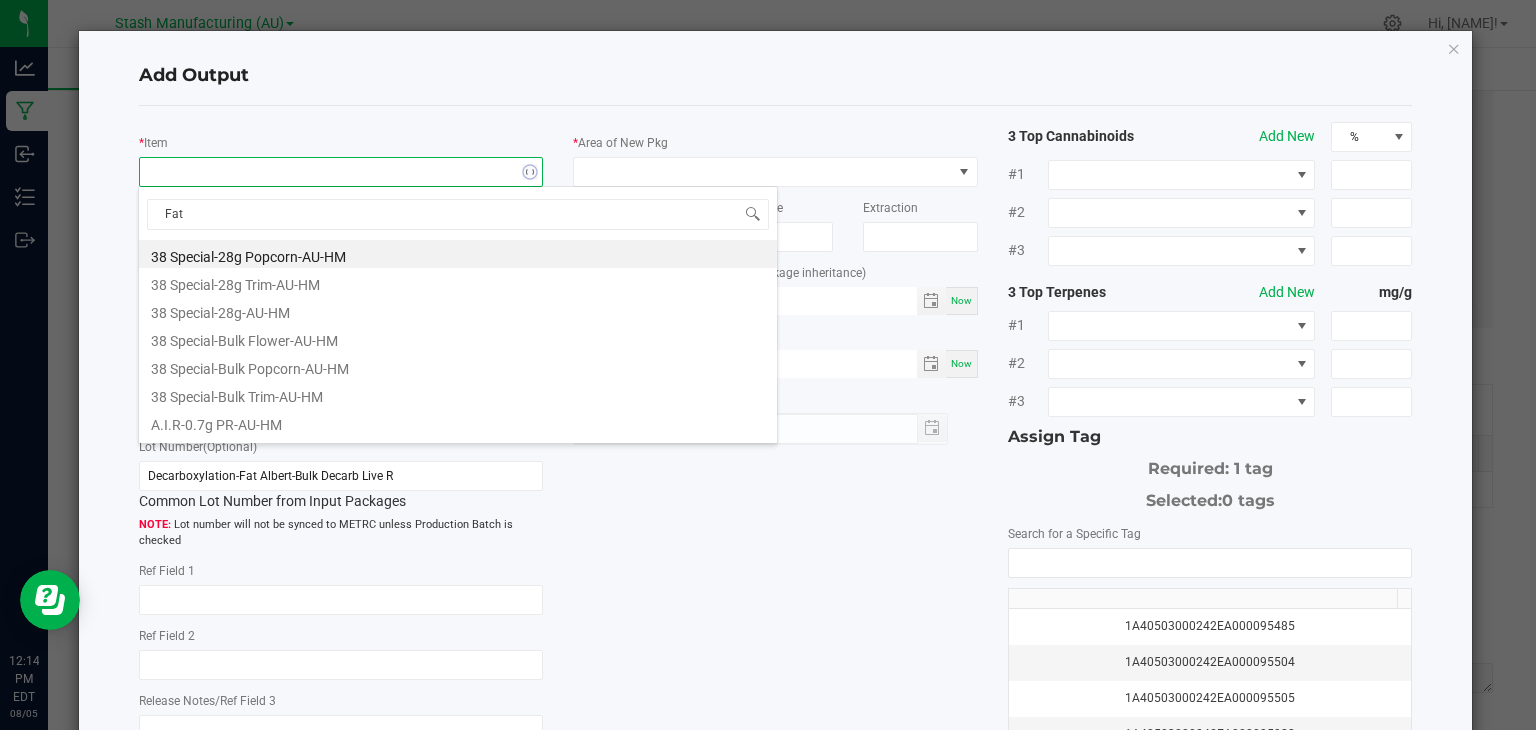 type on "0 ea" 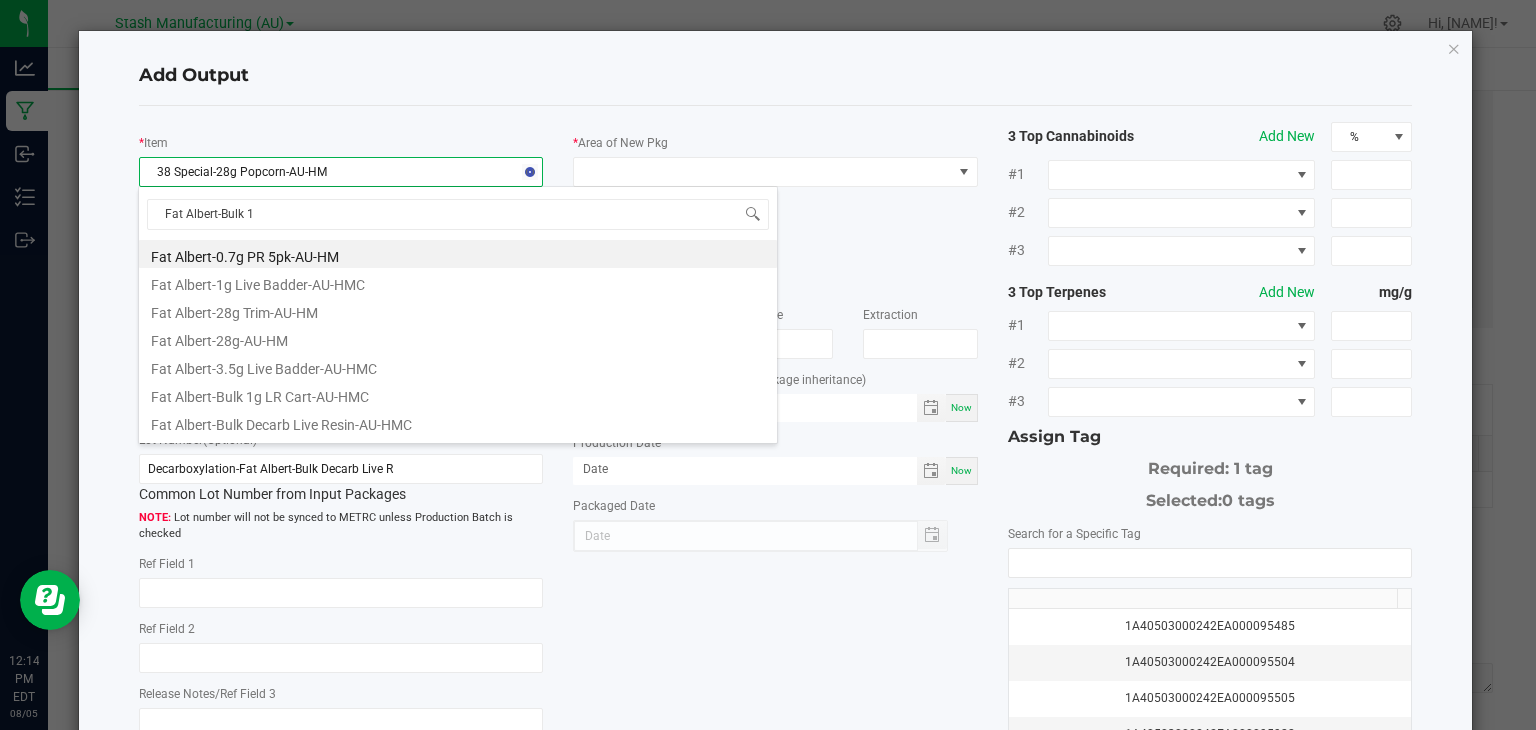 type on "Fat Albert-Bulk 1g" 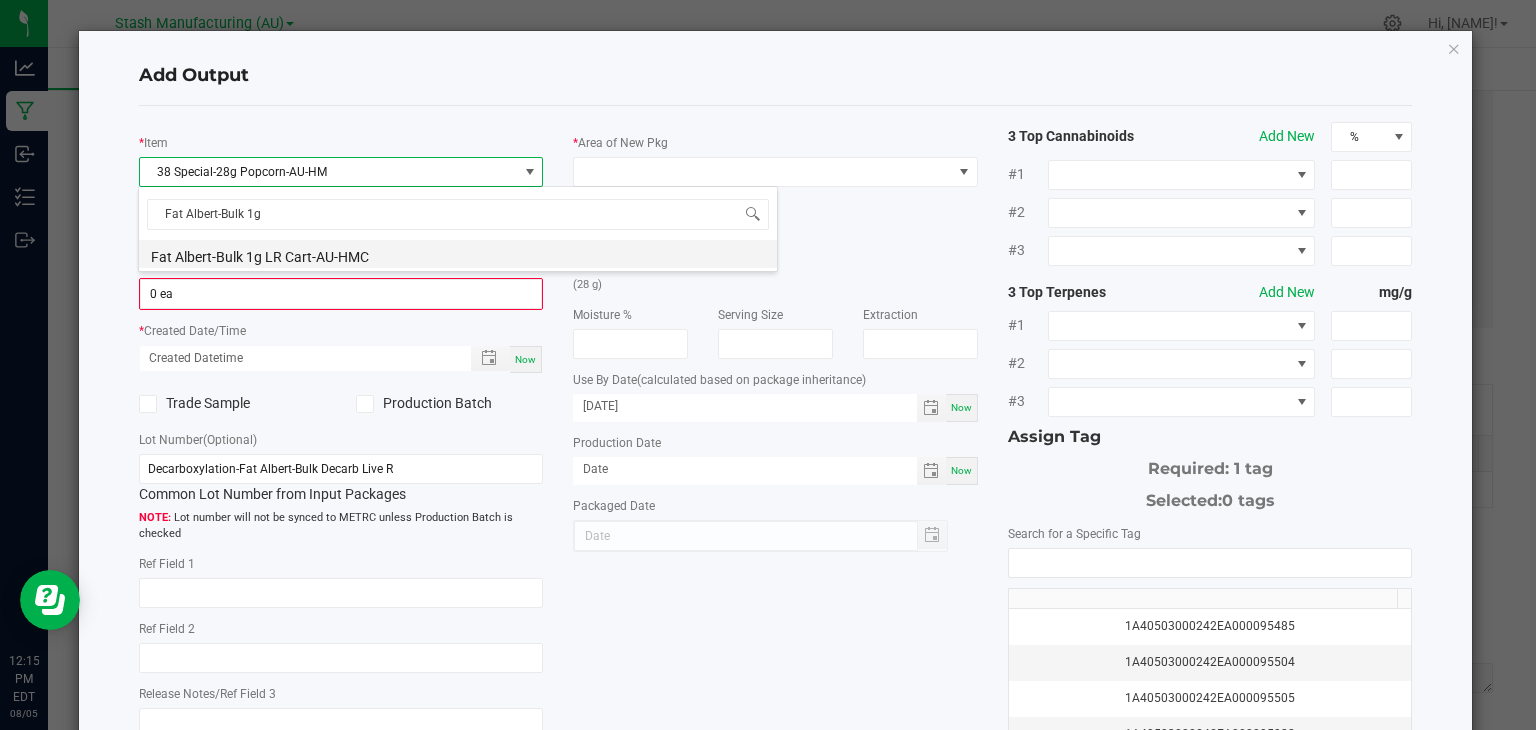 click on "Fat Albert-Bulk 1g LR Cart-AU-HMC" at bounding box center [458, 254] 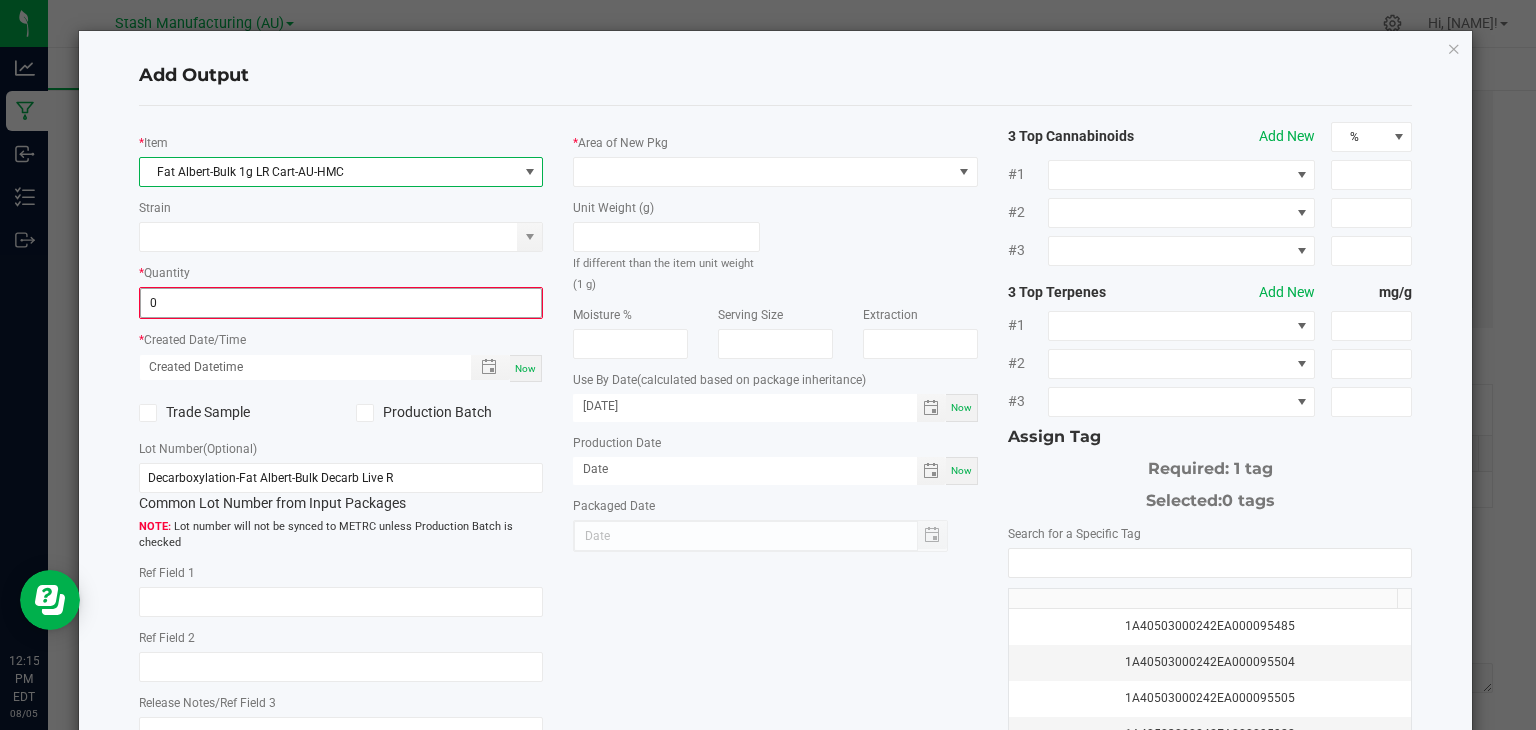 click on "0" at bounding box center [341, 303] 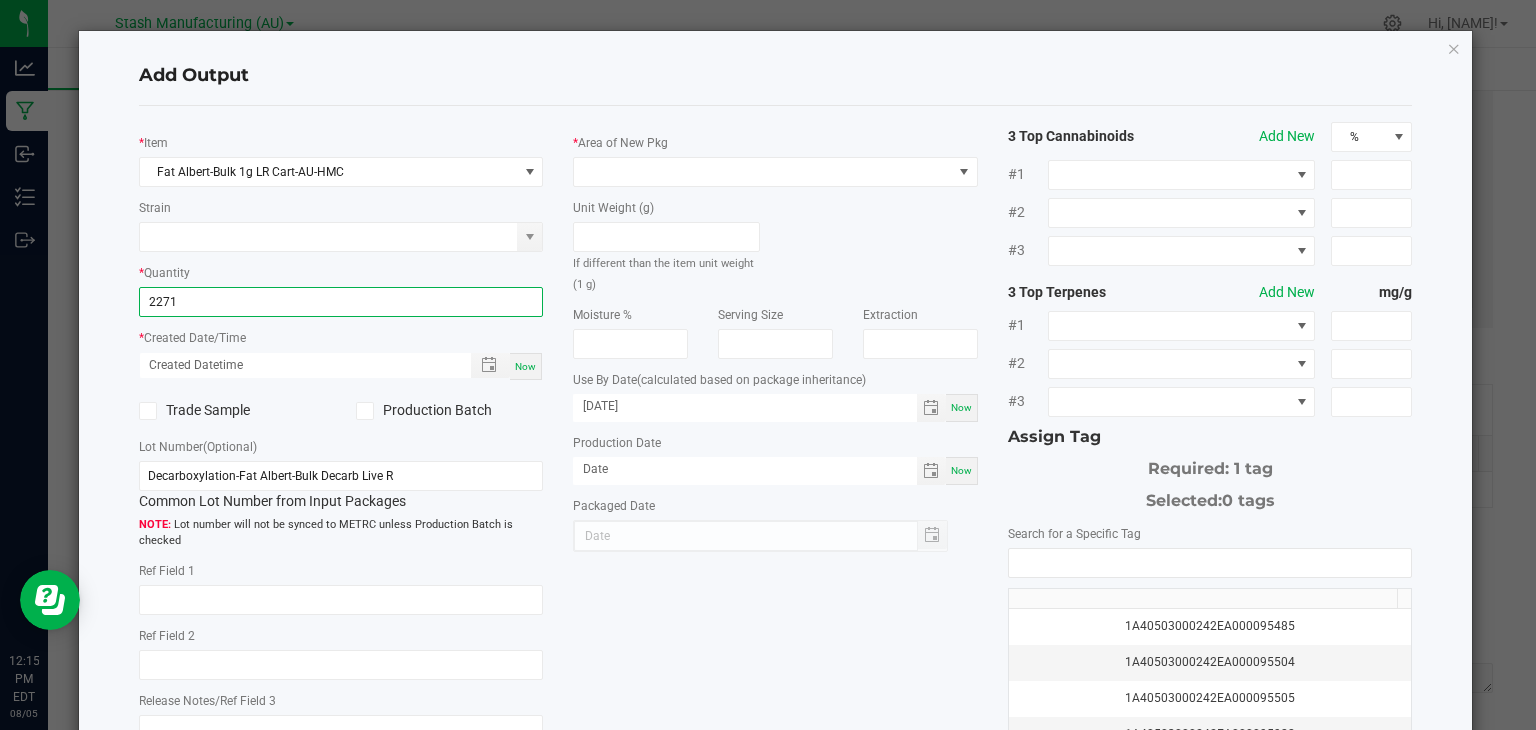 type on "2271 ea" 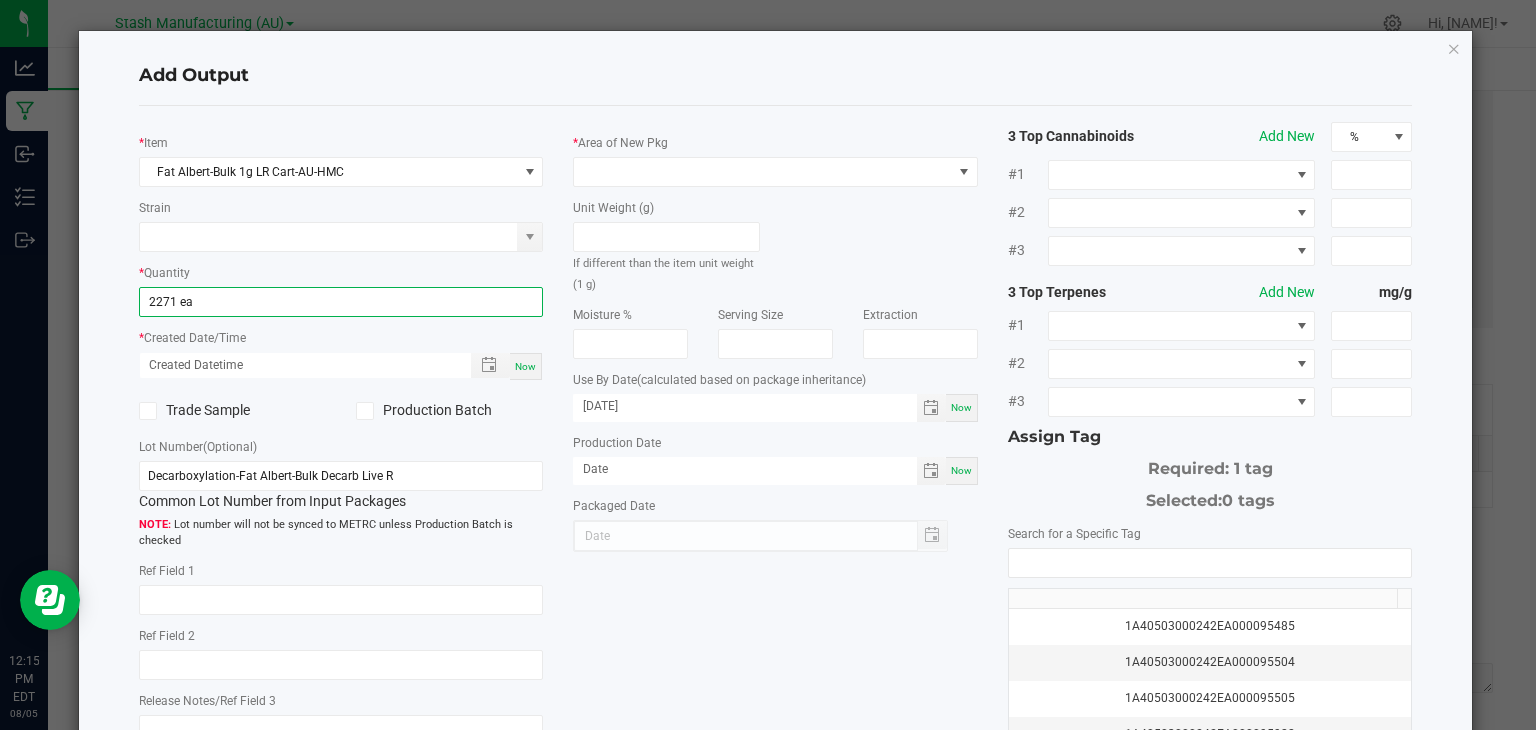 click on "Now" at bounding box center [525, 366] 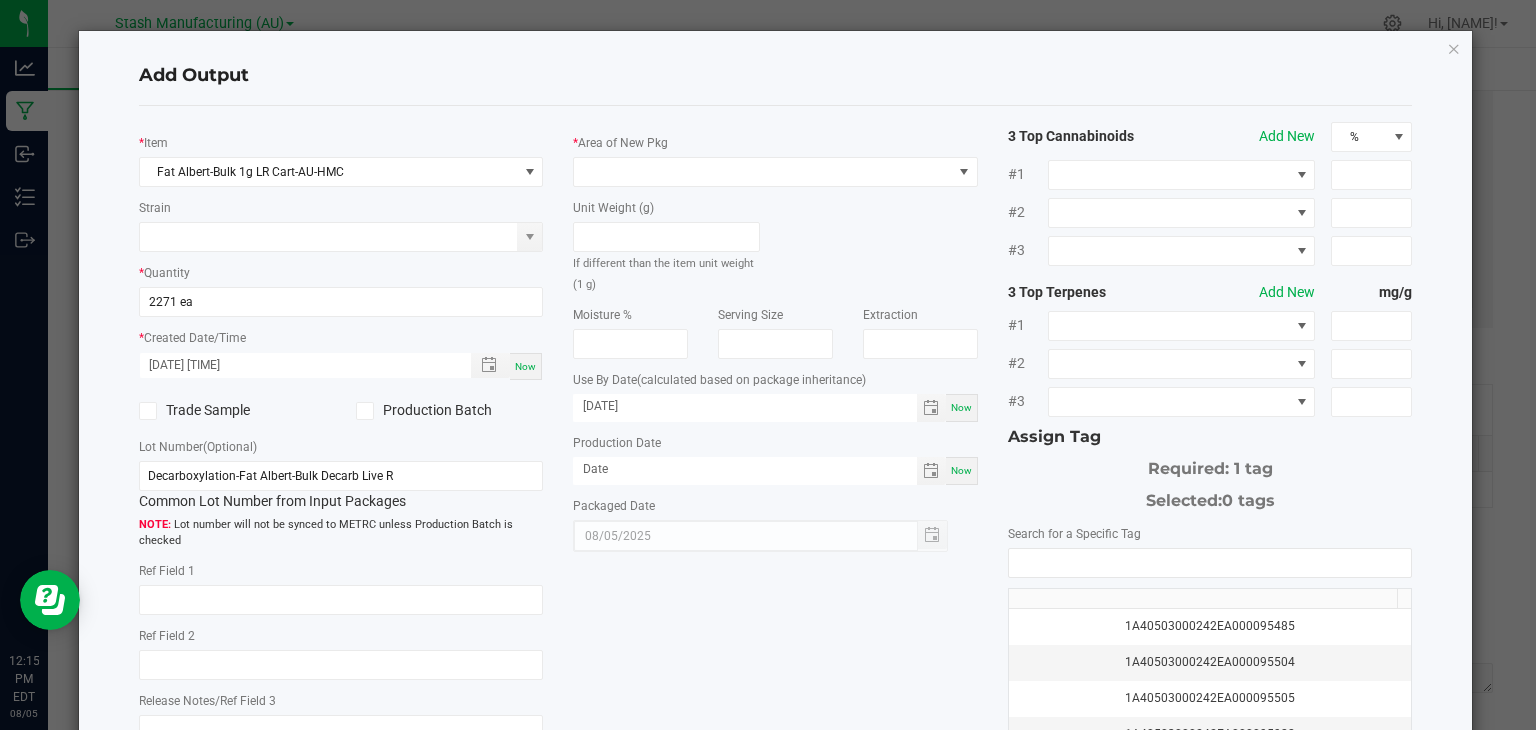 click 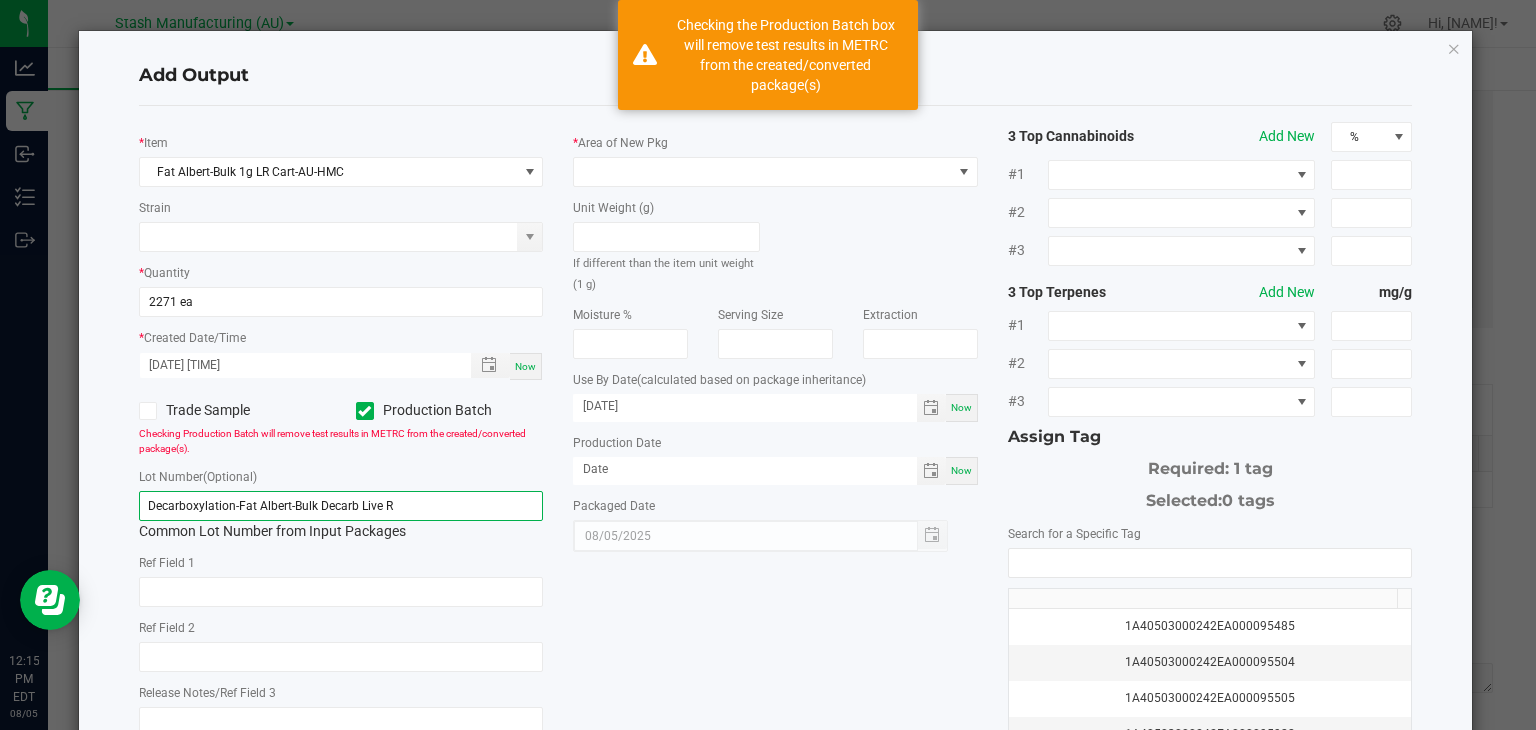 click on "Decarboxylation-Fat Albert-Bulk Decarb Live R" 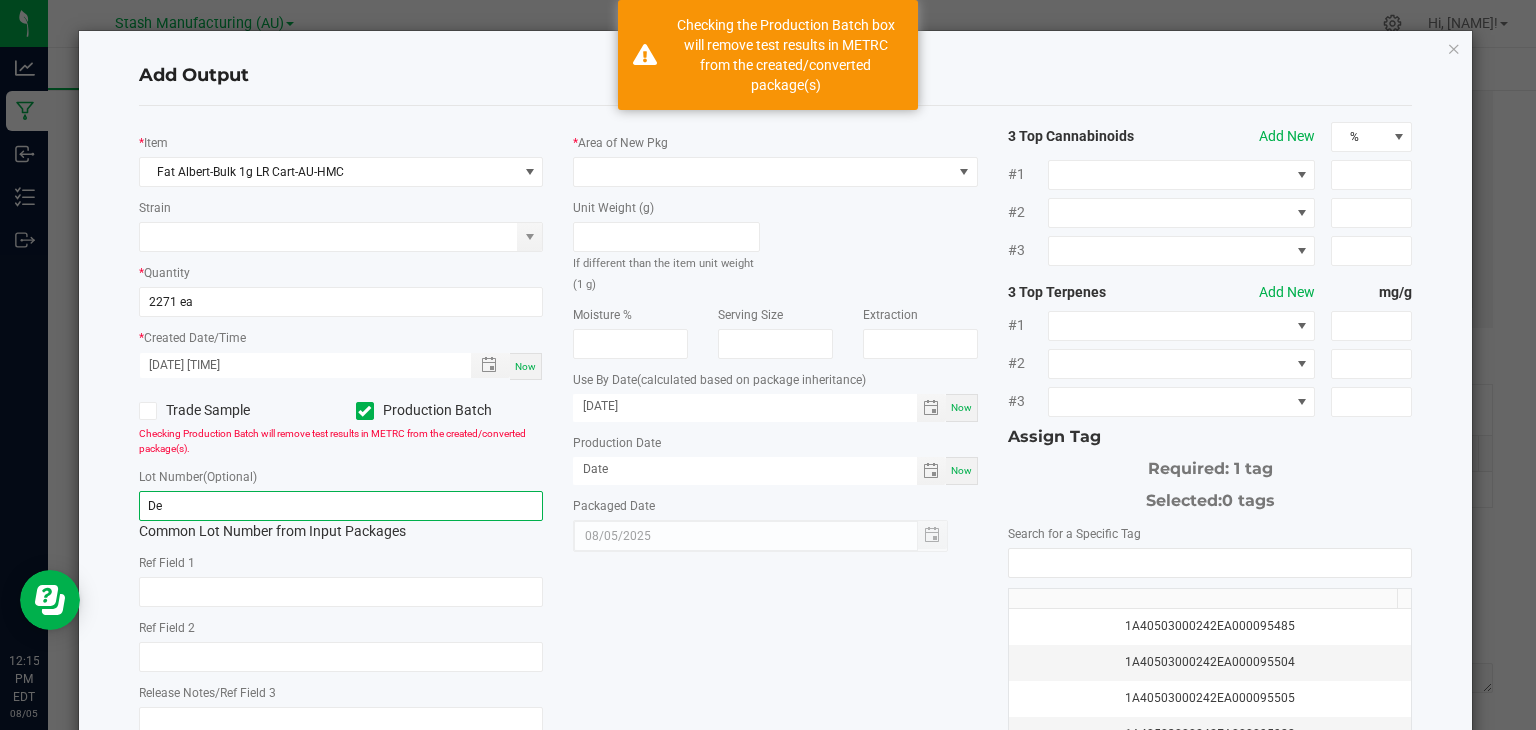 type on "D" 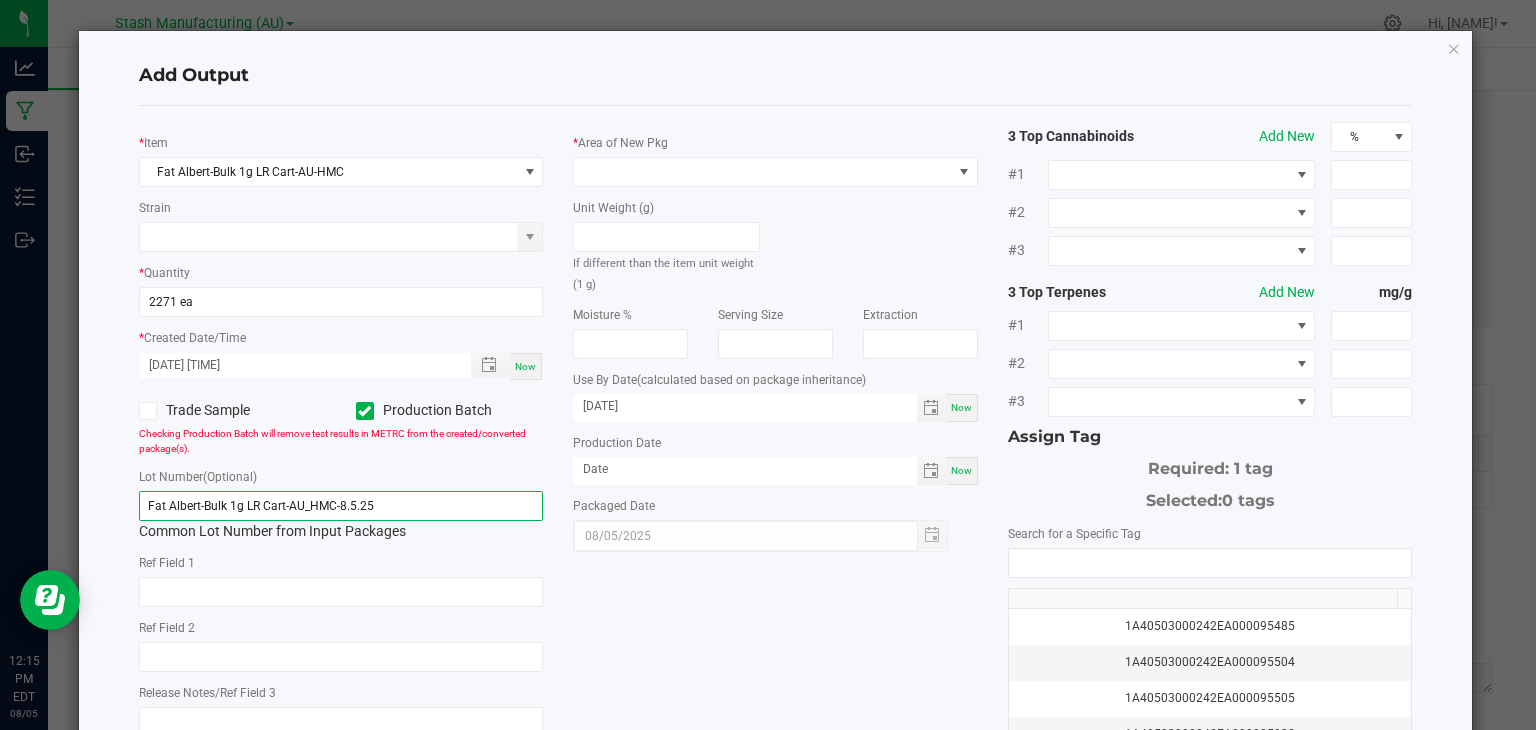 click on "Fat Albert-Bulk 1g LR Cart-AU_HMC-8.5.25" 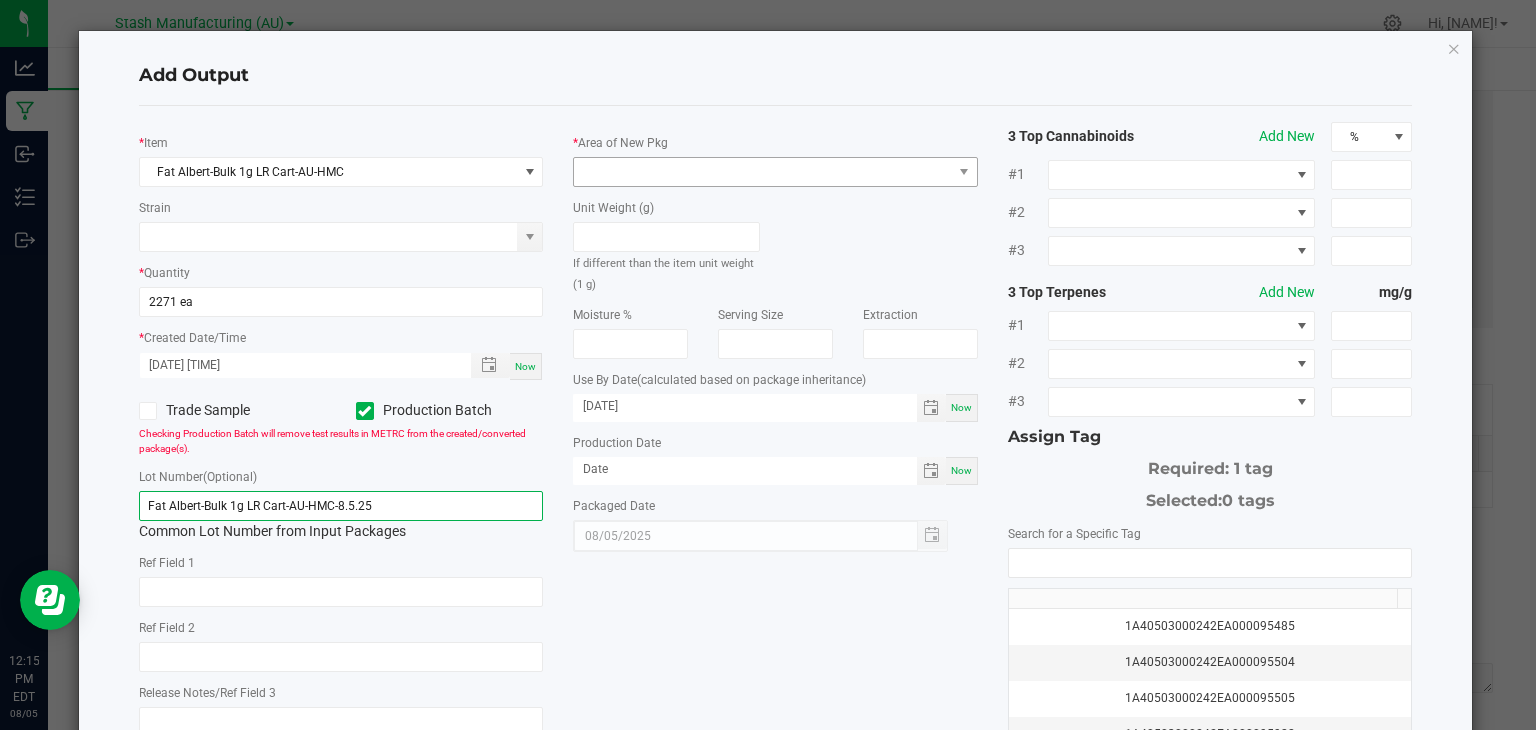 type on "Fat Albert-Bulk 1g LR Cart-AU-HMC-8.5.25" 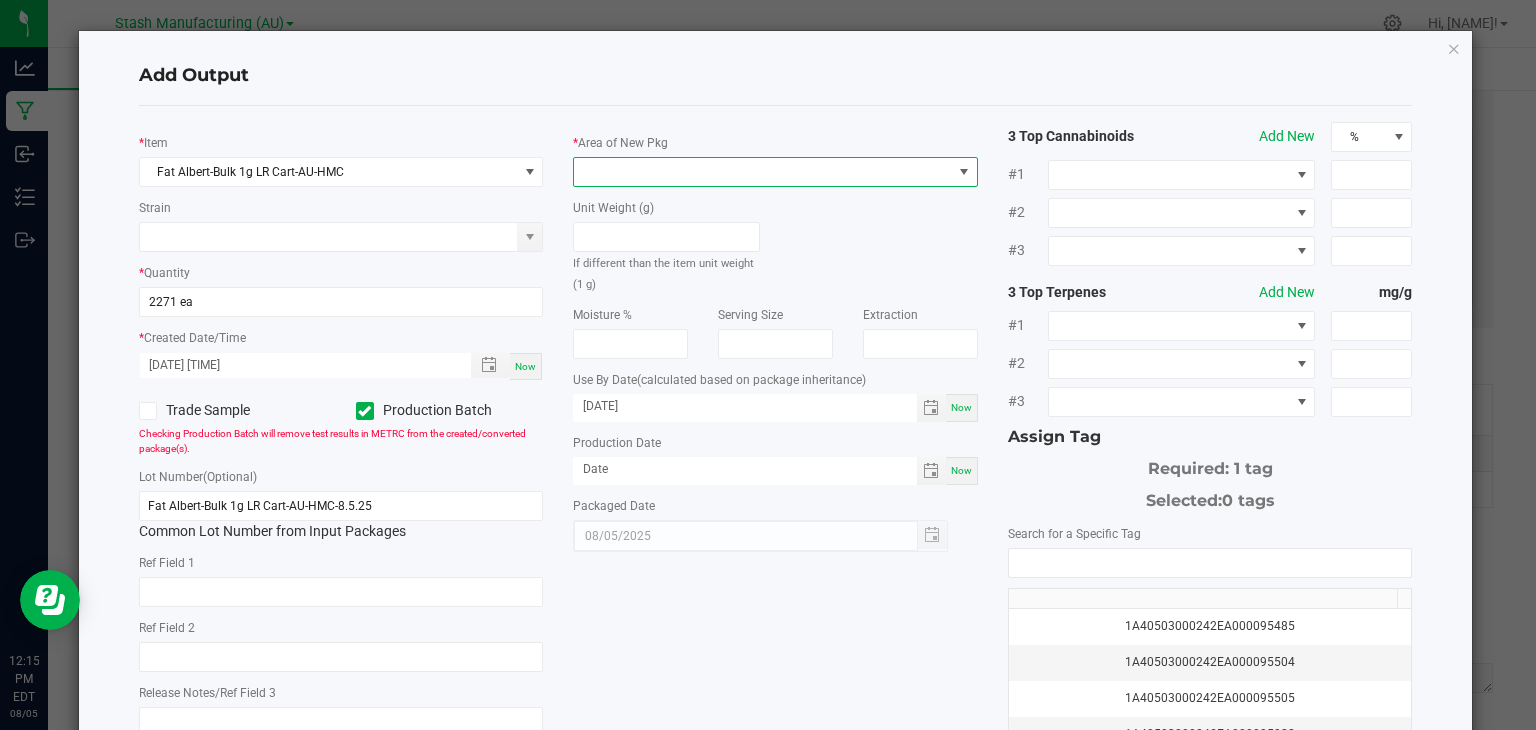 click at bounding box center [763, 172] 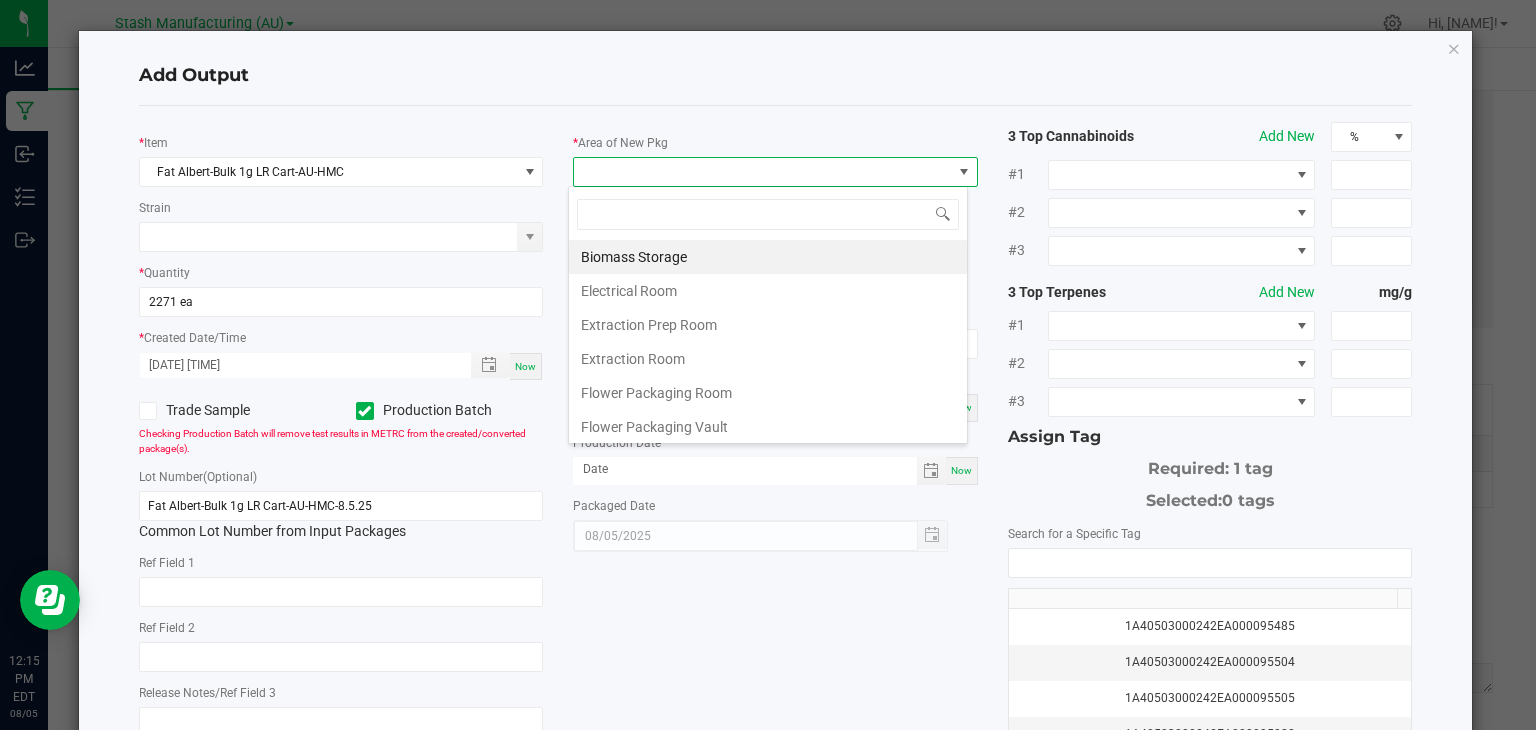 scroll, scrollTop: 99970, scrollLeft: 99600, axis: both 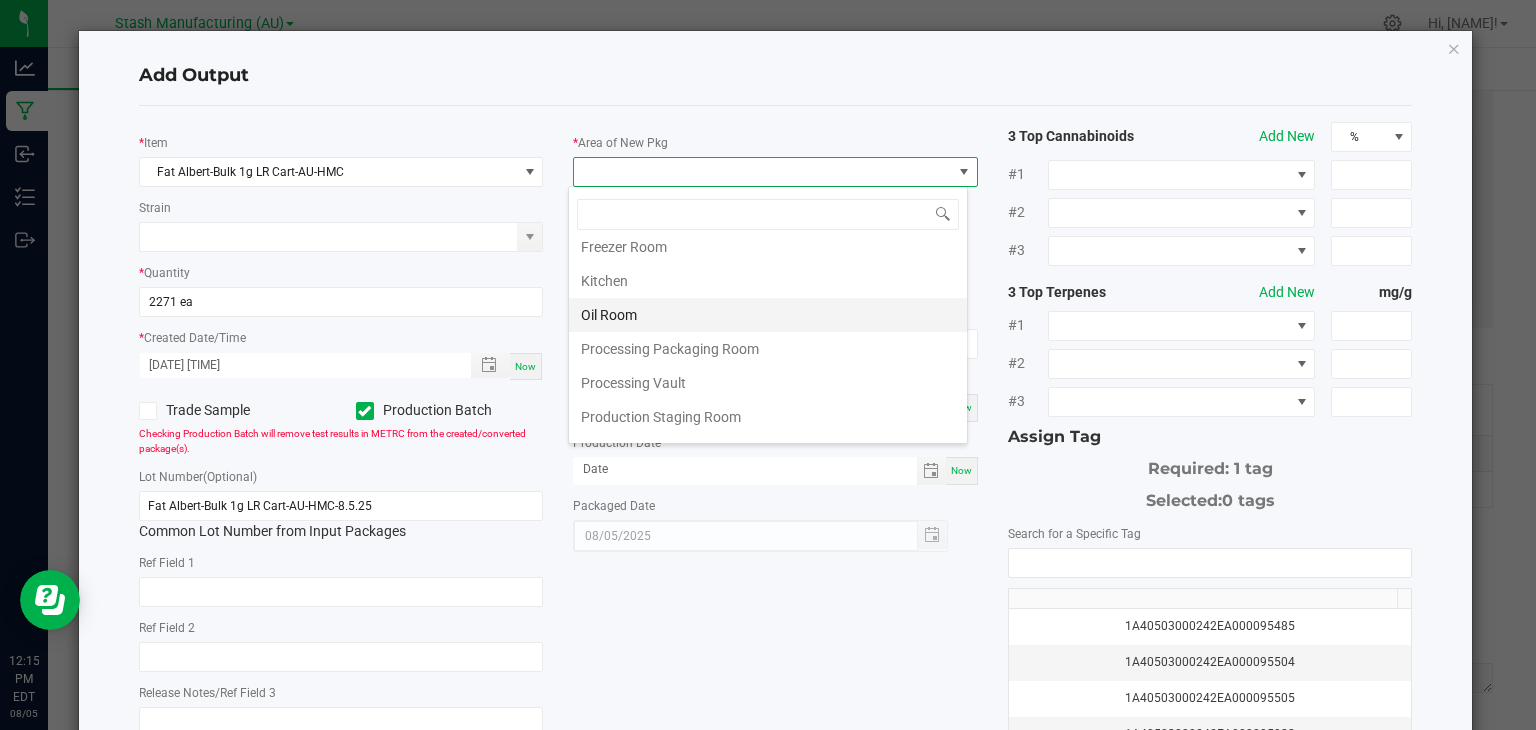 click on "Oil Room" at bounding box center [768, 315] 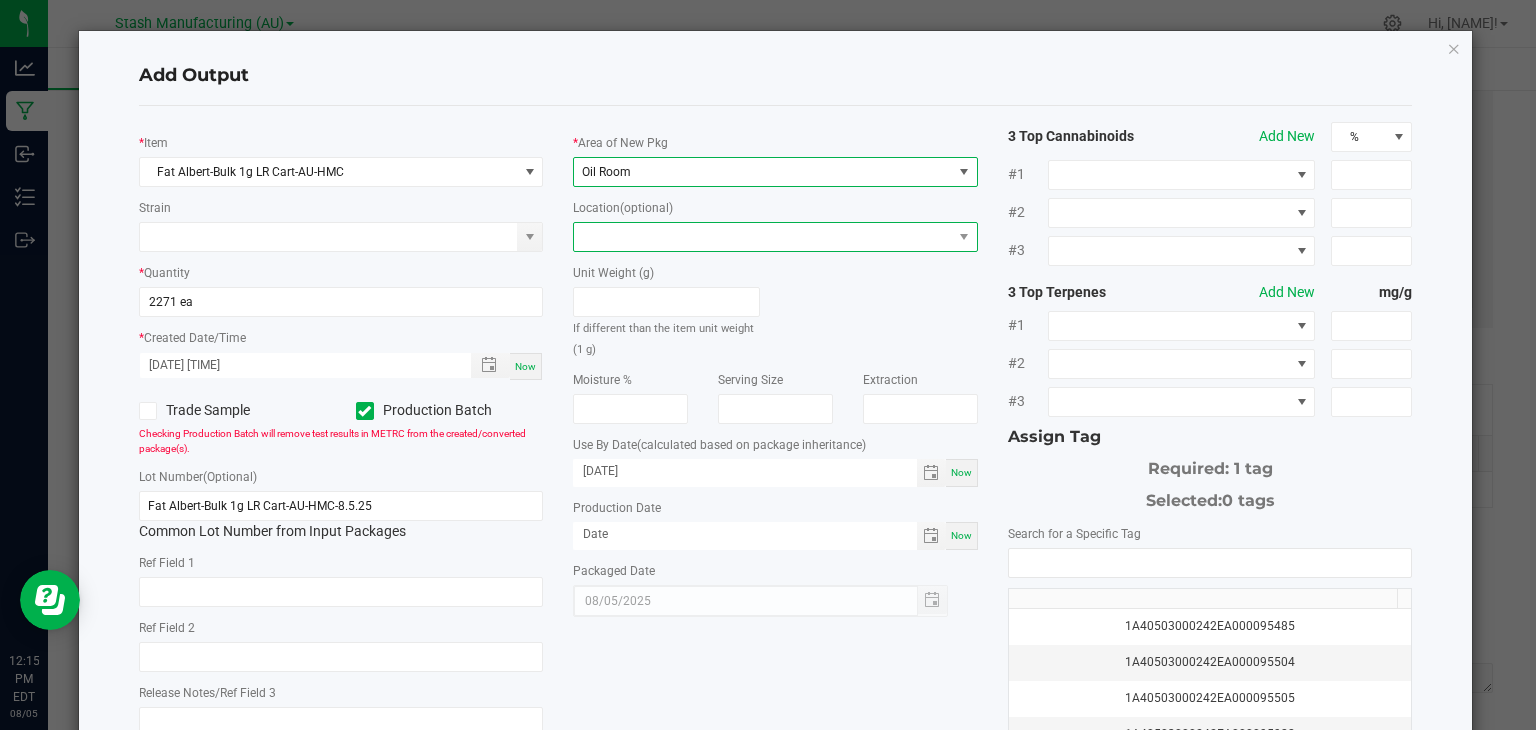 click at bounding box center (763, 237) 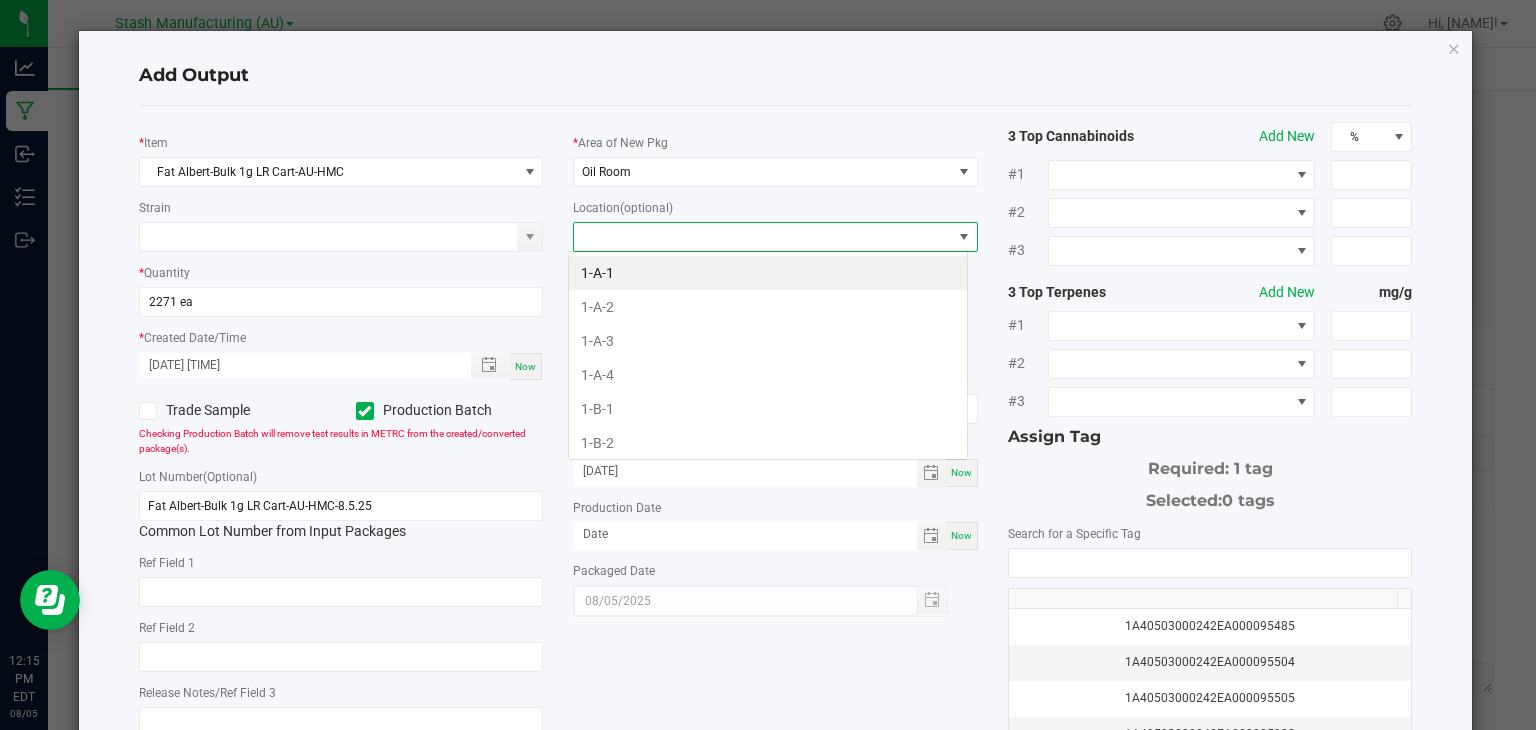 scroll, scrollTop: 99970, scrollLeft: 99600, axis: both 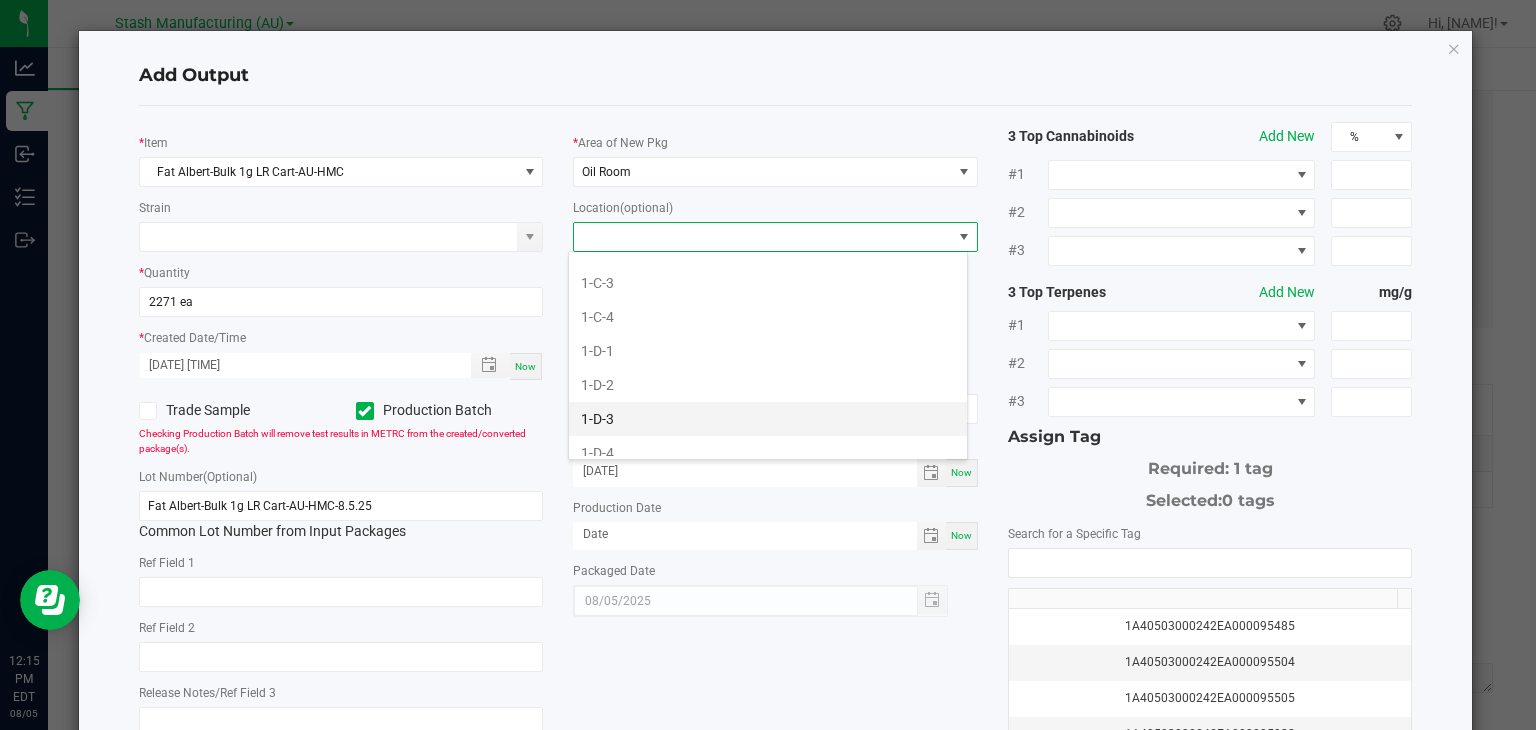 click on "1-D-3" at bounding box center (768, 419) 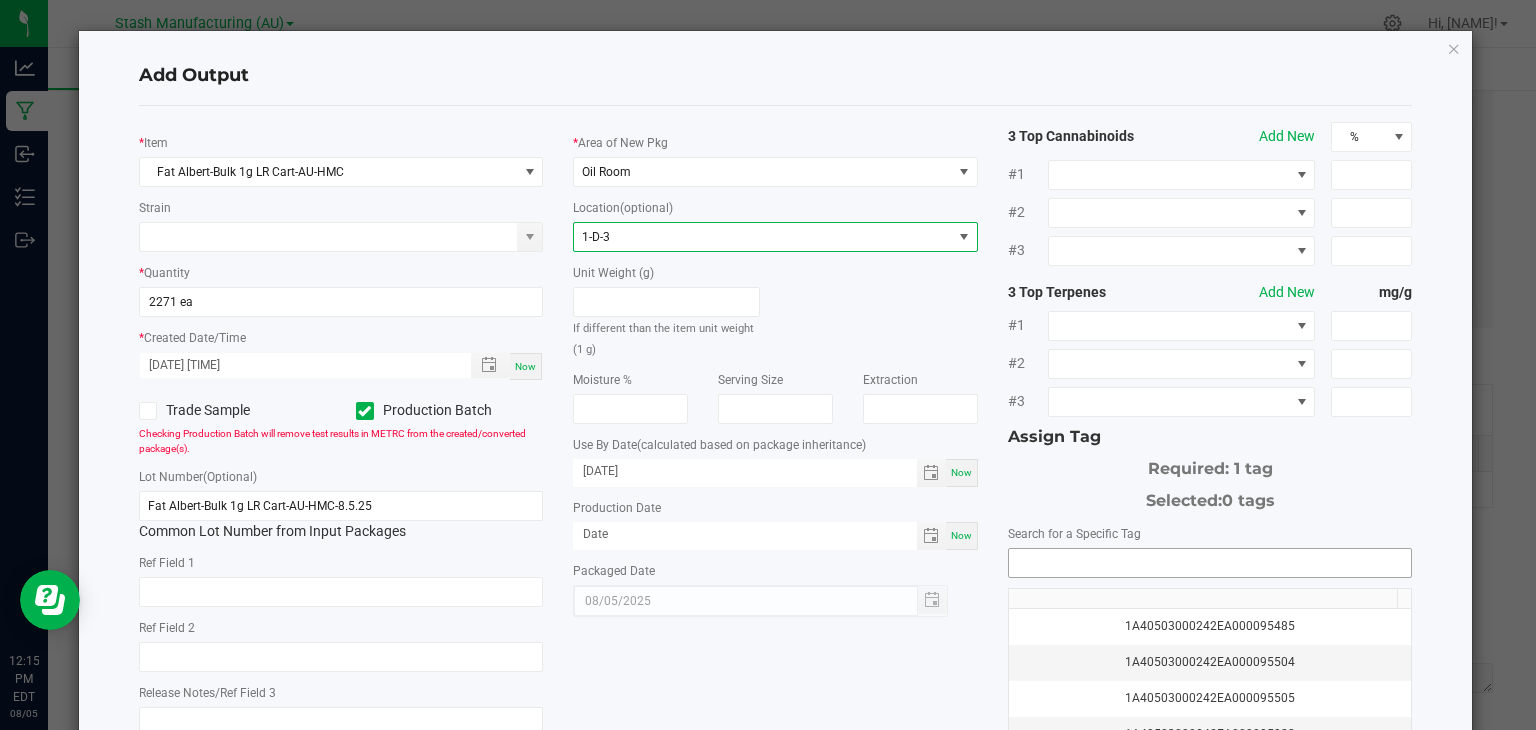 click at bounding box center [1210, 563] 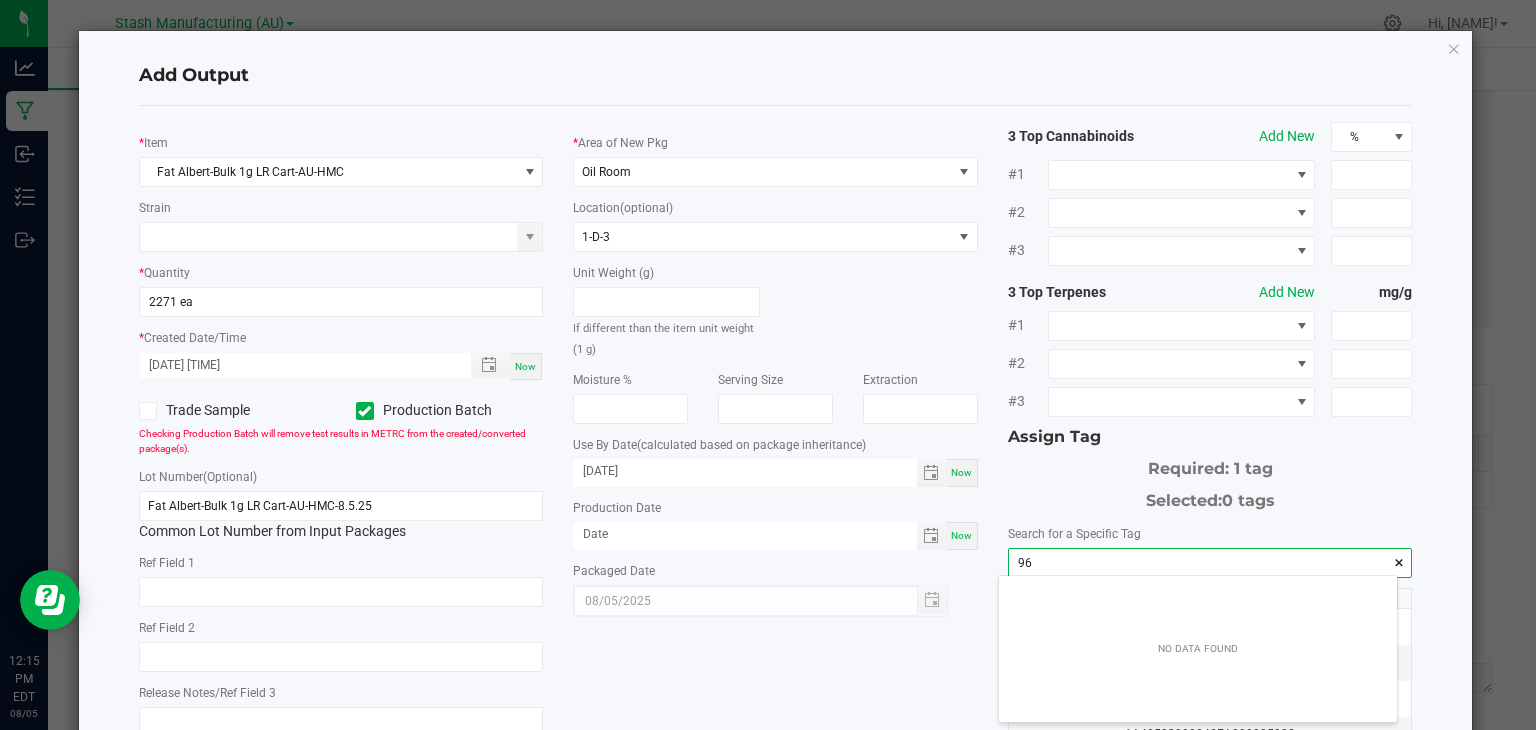 scroll, scrollTop: 99972, scrollLeft: 99601, axis: both 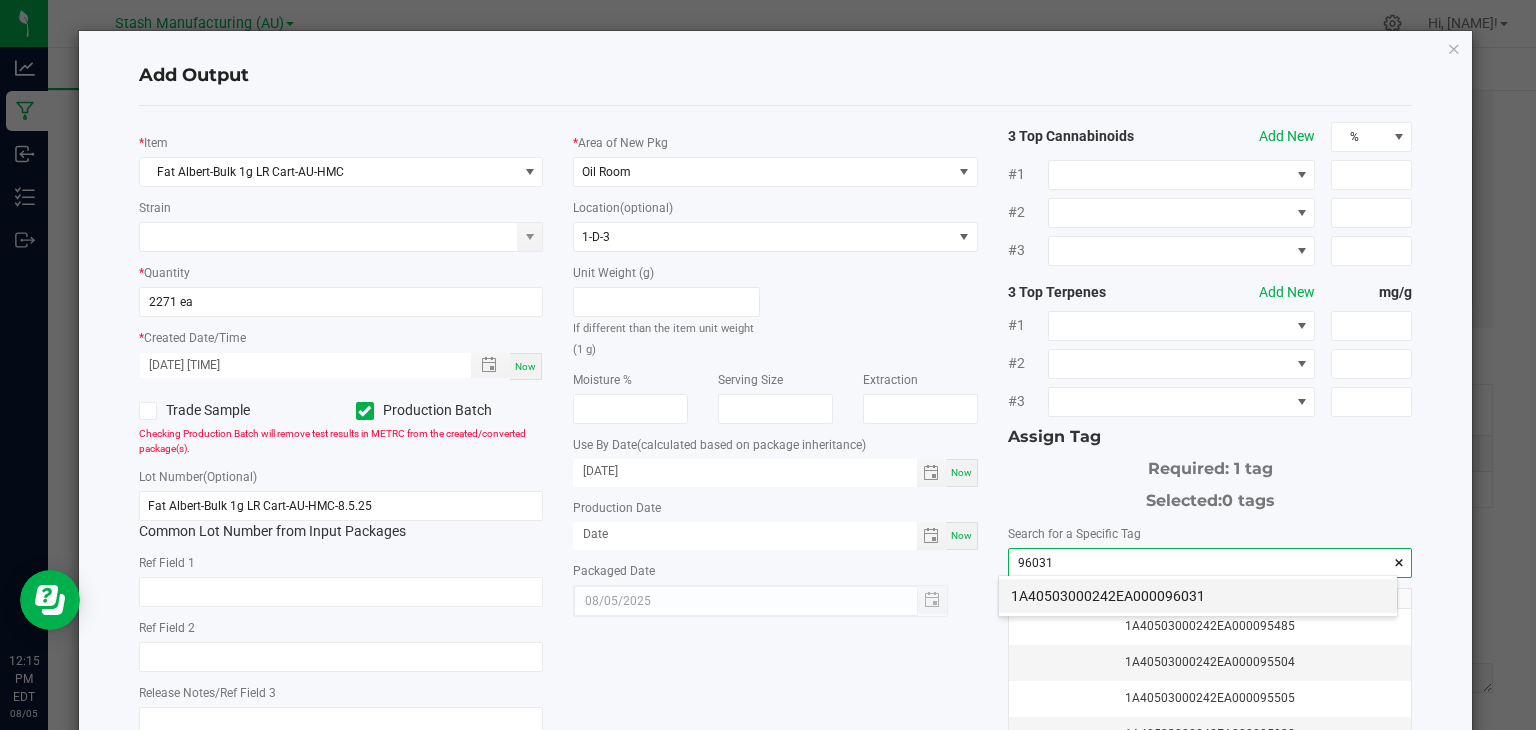 click on "1A40503000242EA000096031" at bounding box center (1198, 596) 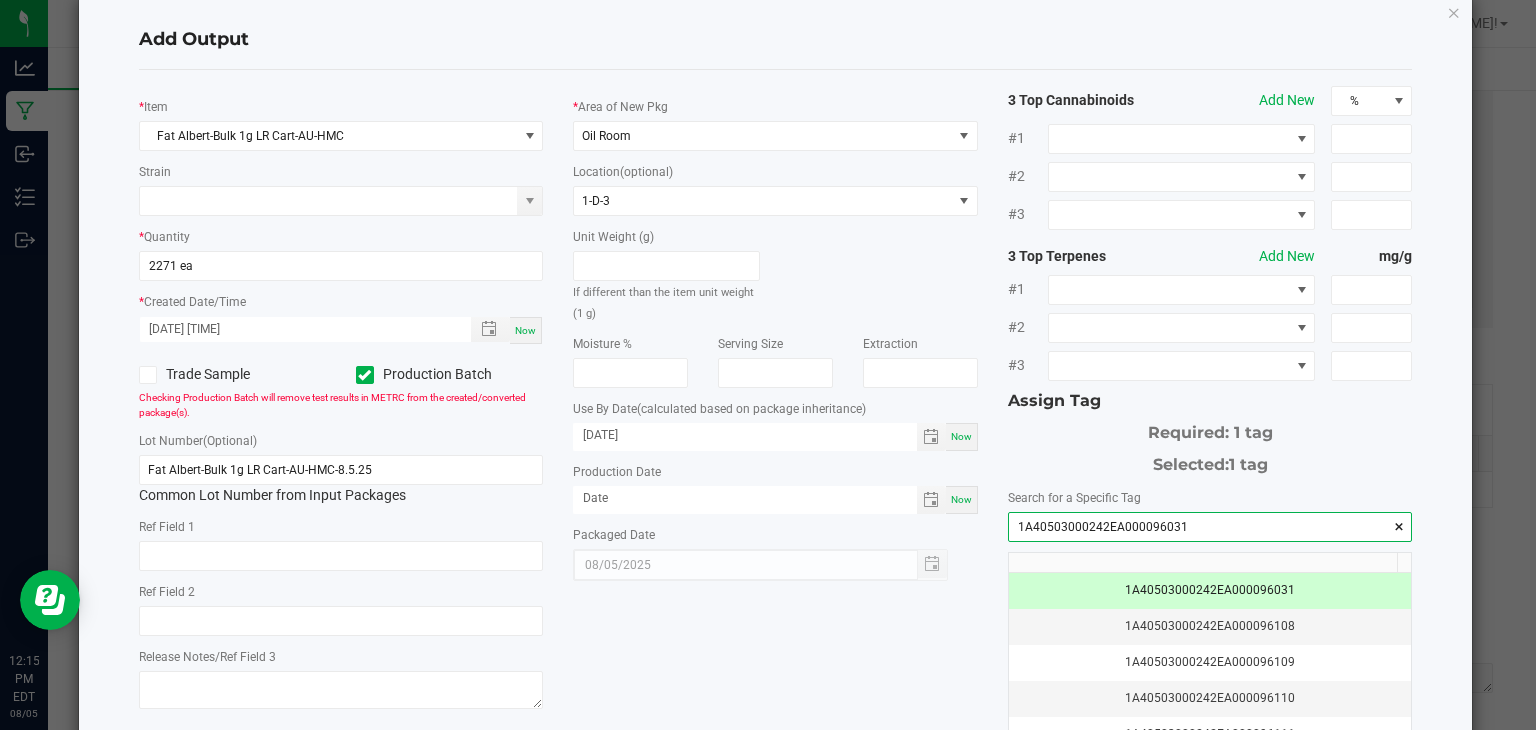 scroll, scrollTop: 48, scrollLeft: 0, axis: vertical 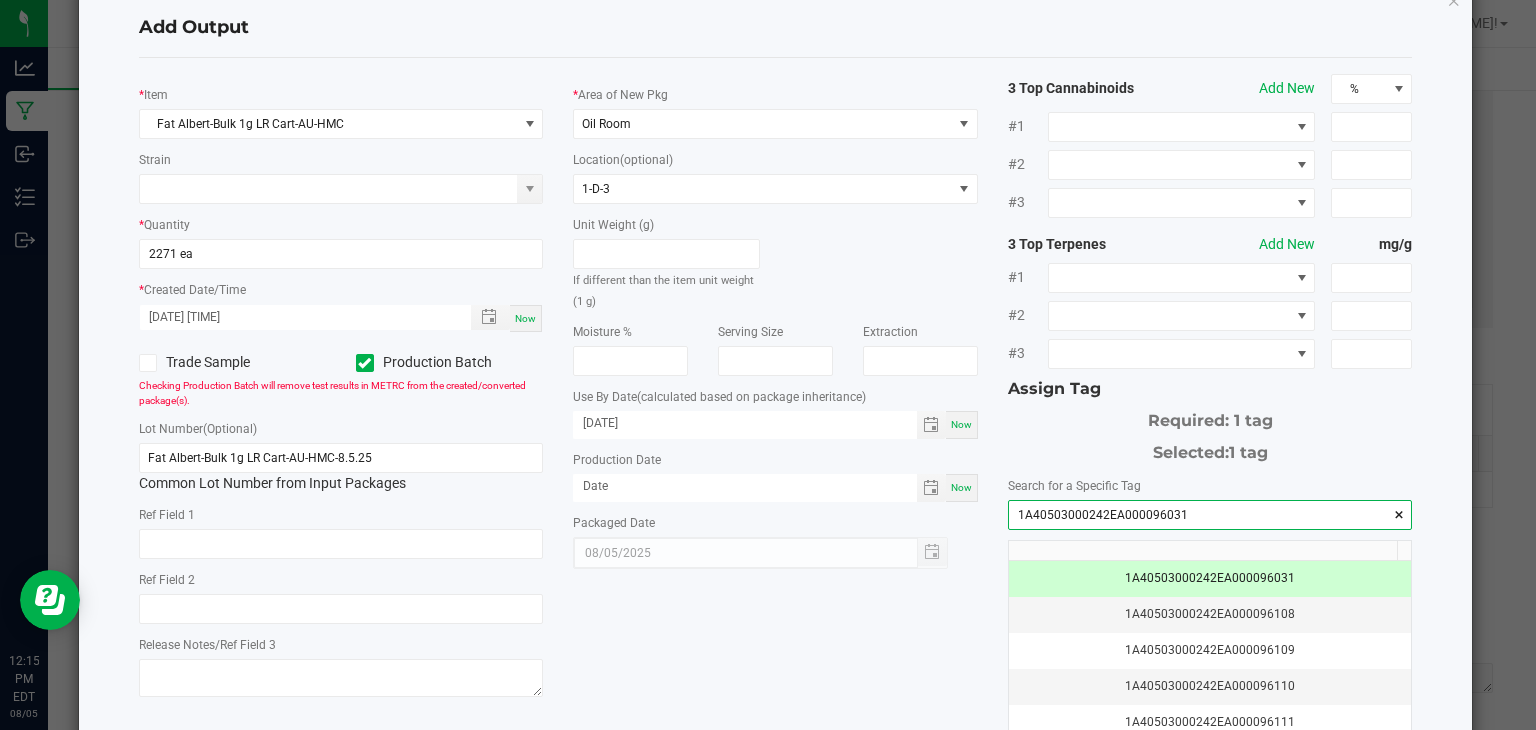 type on "1A40503000242EA000096031" 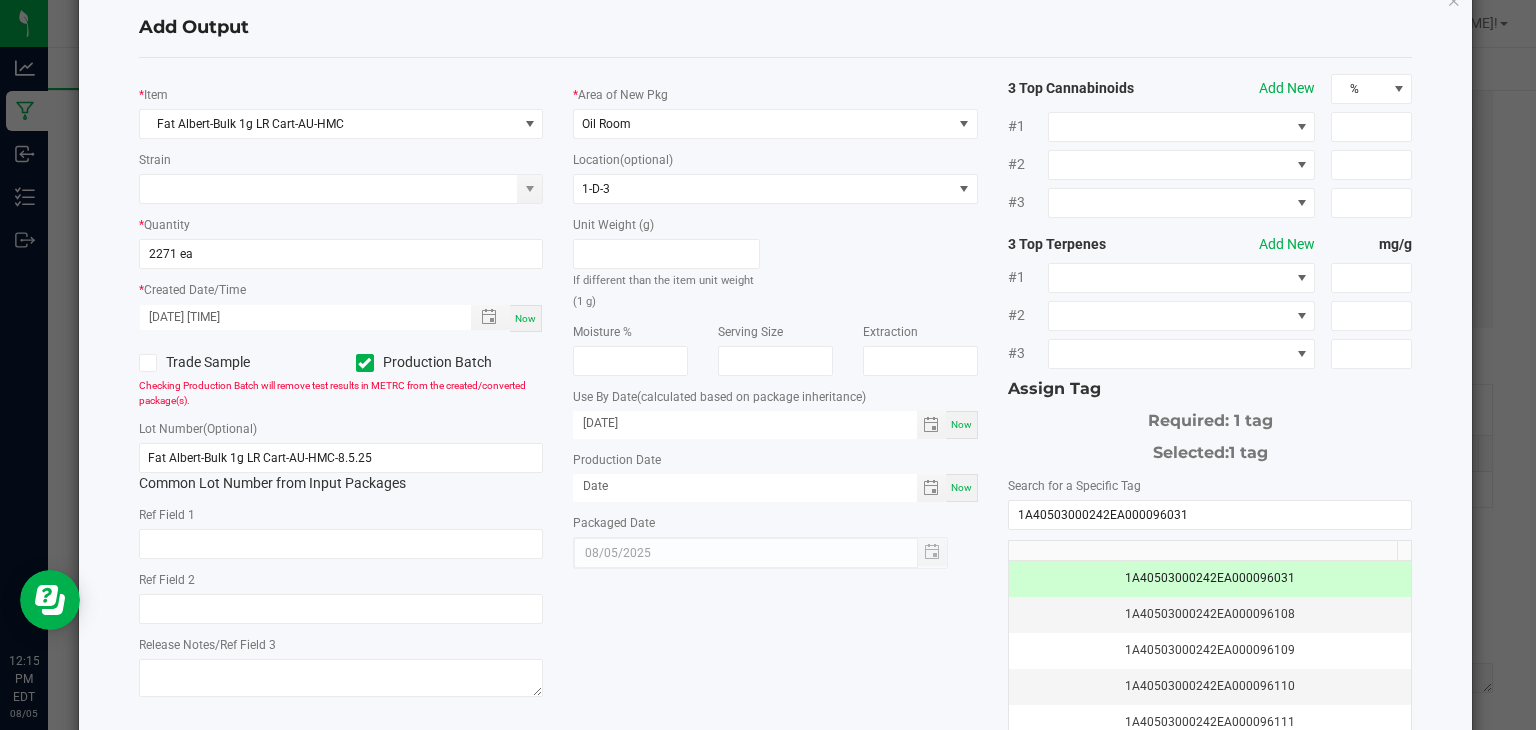 click on "Now" at bounding box center (962, 488) 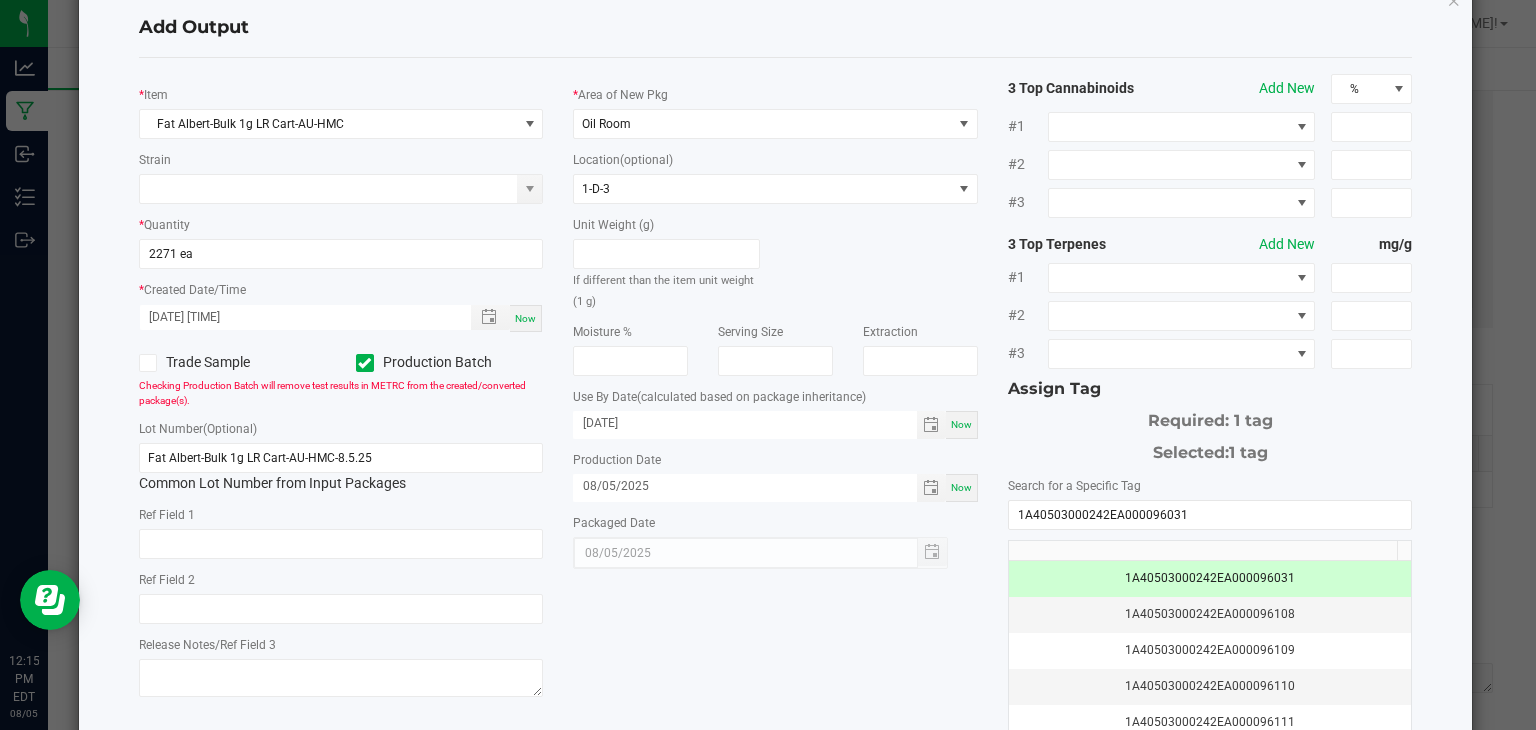 click on "Now" at bounding box center (961, 424) 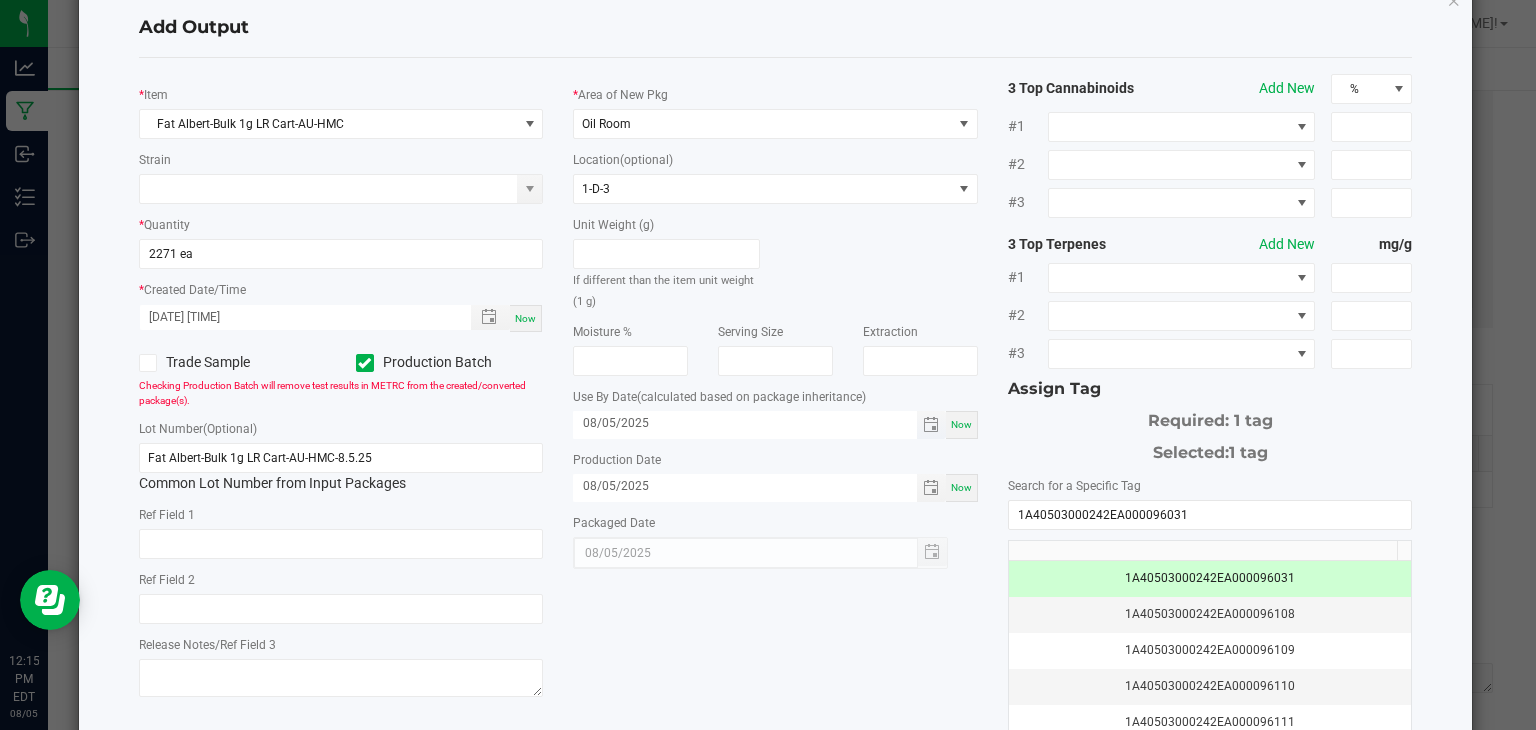 click on "08/05/2025" at bounding box center (745, 423) 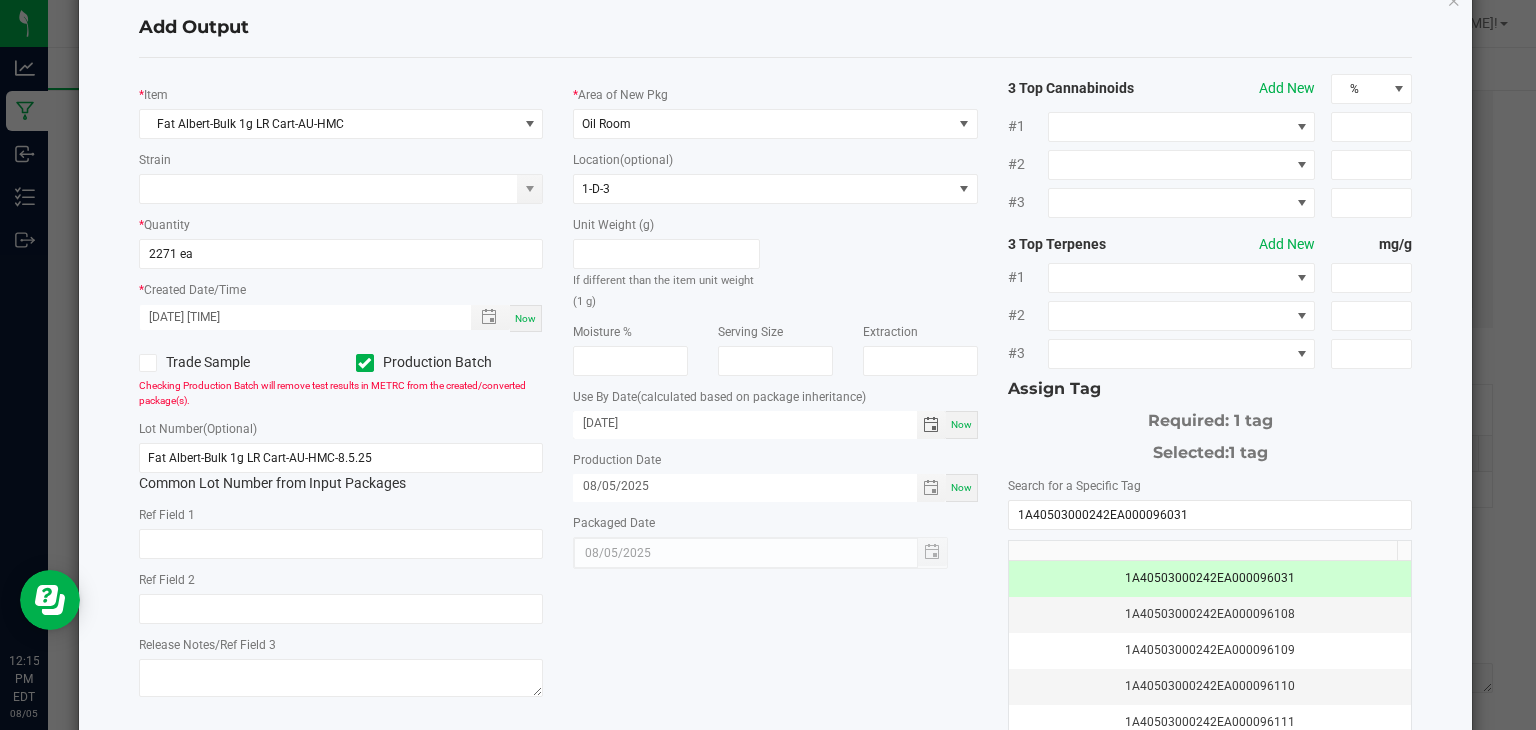 type on "[DATE]" 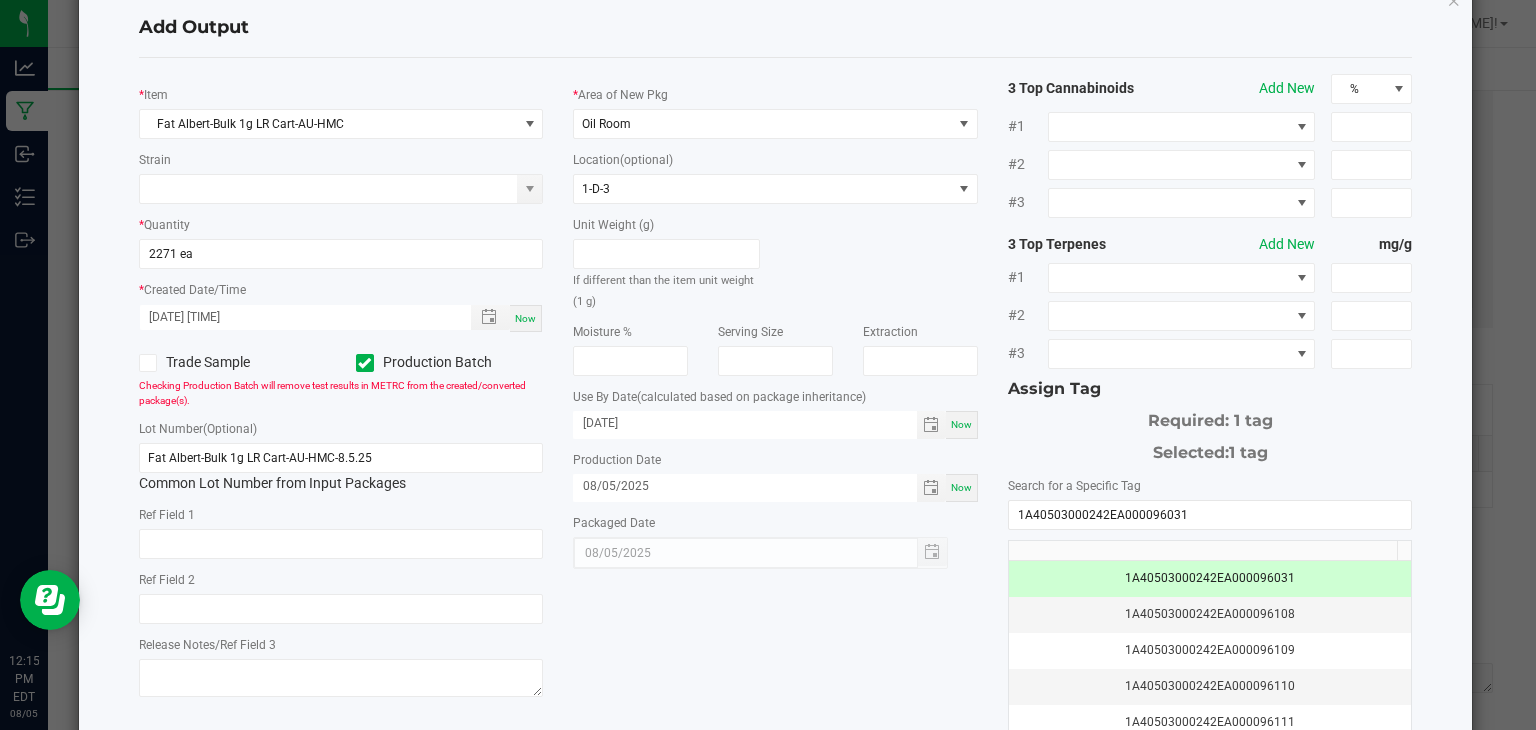 click on "*   Item  Fat Albert-Bulk 1g LR Cart-AU-HMC  Strain   *   Quantity  2271 ea  *   Created Date/Time  08/05/2025 12:15 PM Now  Trade Sample   Production Batch   Checking Production Batch will remove test results in METRC from the created/converted package(s).   Lot Number  (Optional) Fat Albert-Bulk 1g LR Cart-AU-HMC-8.5.25  Common Lot Number from Input Packages   Ref Field 1   Ref Field 2   Release Notes/Ref Field 3   *   Area of New Pkg  Oil Room  Location  (optional) 1-D-3  Unit Weight (g)   If different than the item unit weight (1 g)   Moisture %   Serving Size   Extraction   Use By Date   (calculated based on package inheritance)  08/05/2027 Now  Production Date  08/05/2025 Now  Packaged Date  08/05/2025 3 Top Cannabinoids  Add New  % #1 #2 #3 3 Top Terpenes  Add New  mg/g #1 #2 #3 Assign Tag  Required: 1 tag   Selected:   1 tag   Search for a Specific Tag  1A40503000242EA000096031  1A40503000242EA000096031   1A40503000242EA000096108   1A40503000242EA000096109   1A40503000242EA000096110" 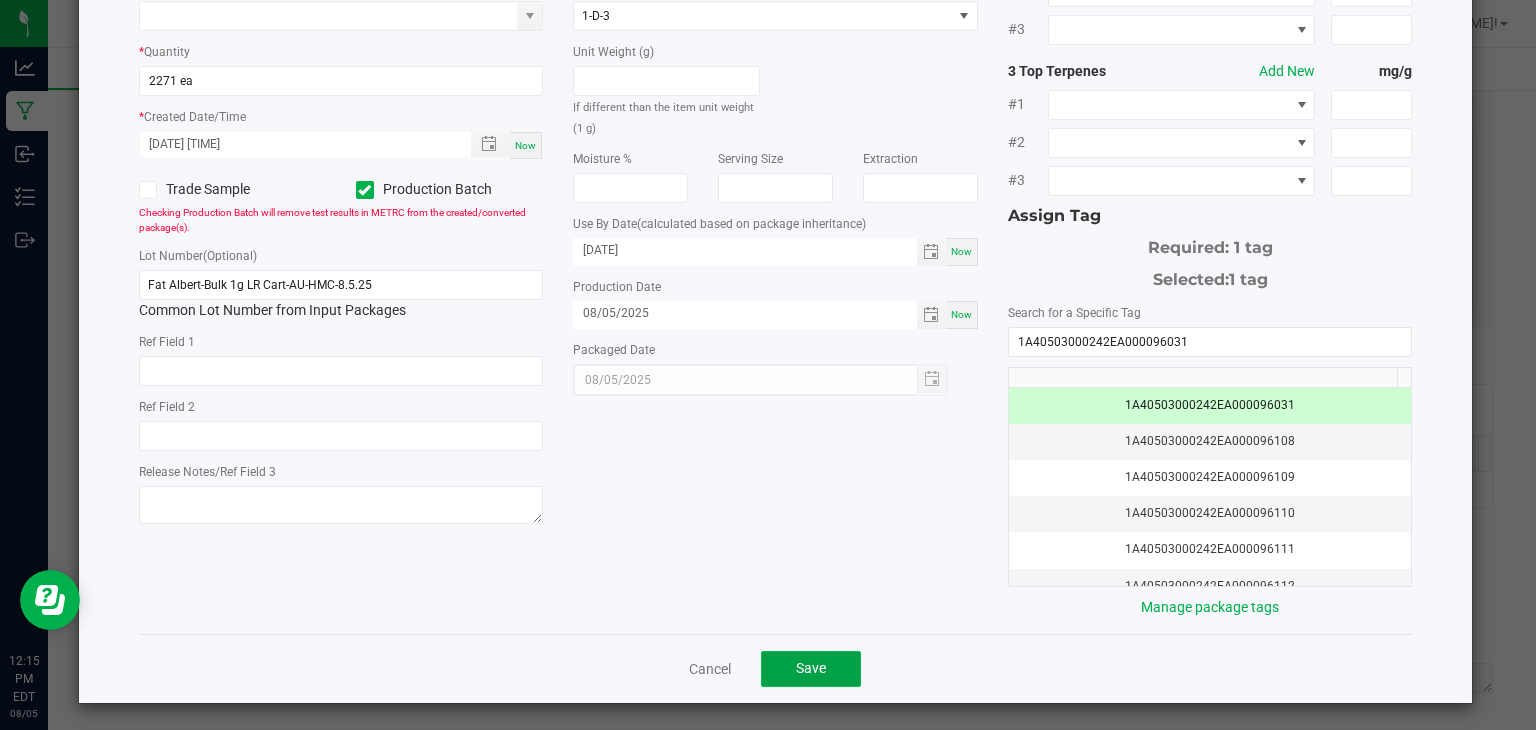 click on "Save" 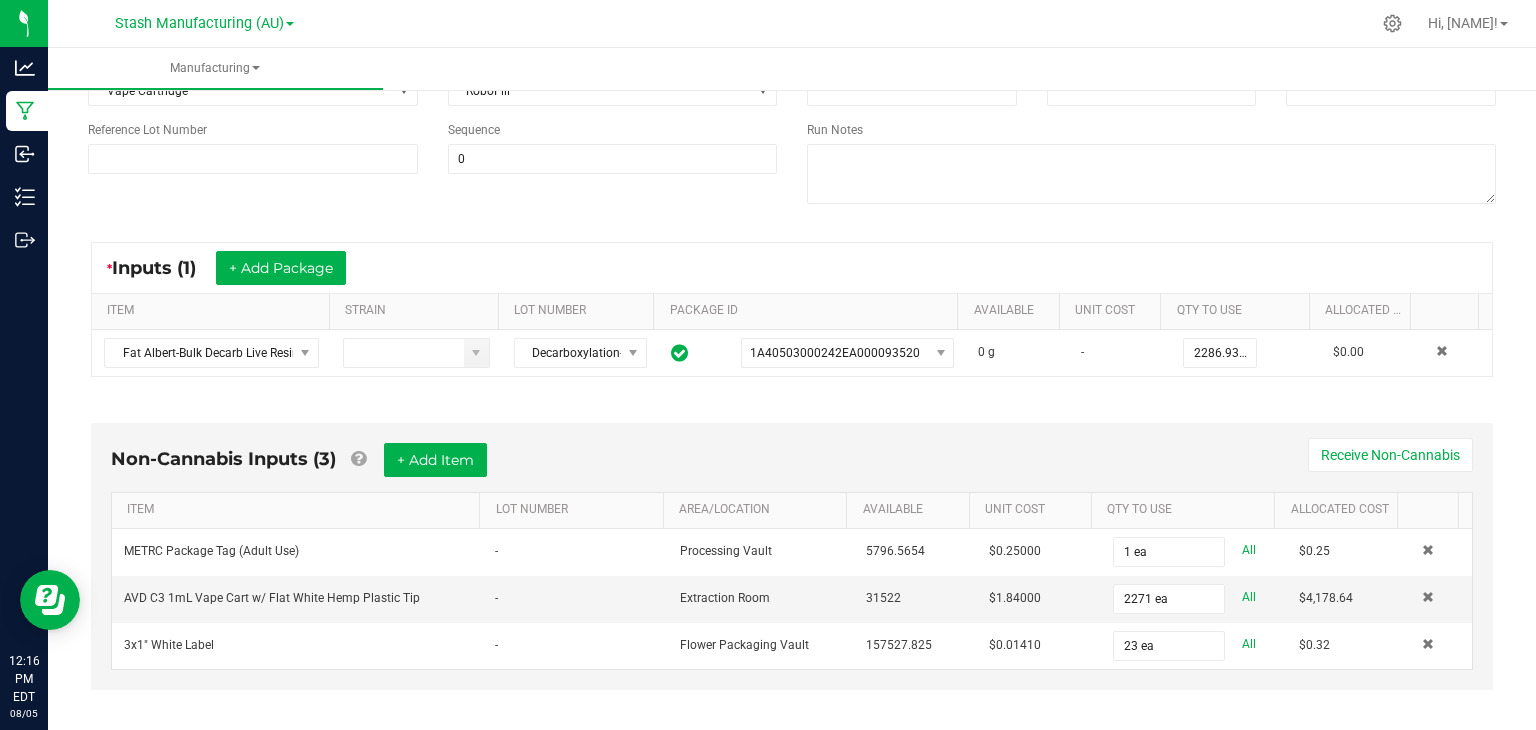 scroll, scrollTop: 0, scrollLeft: 0, axis: both 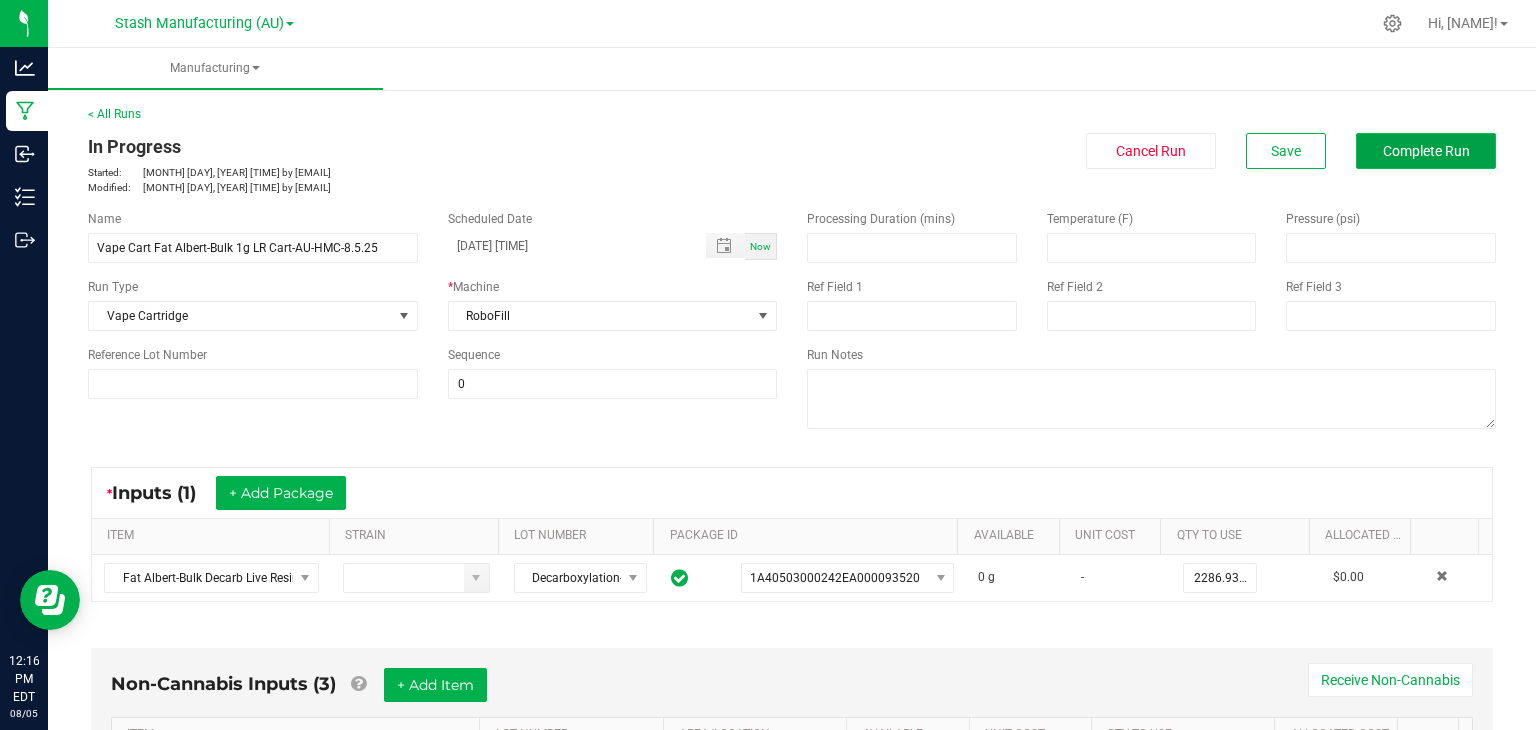 click on "Complete Run" at bounding box center [1426, 151] 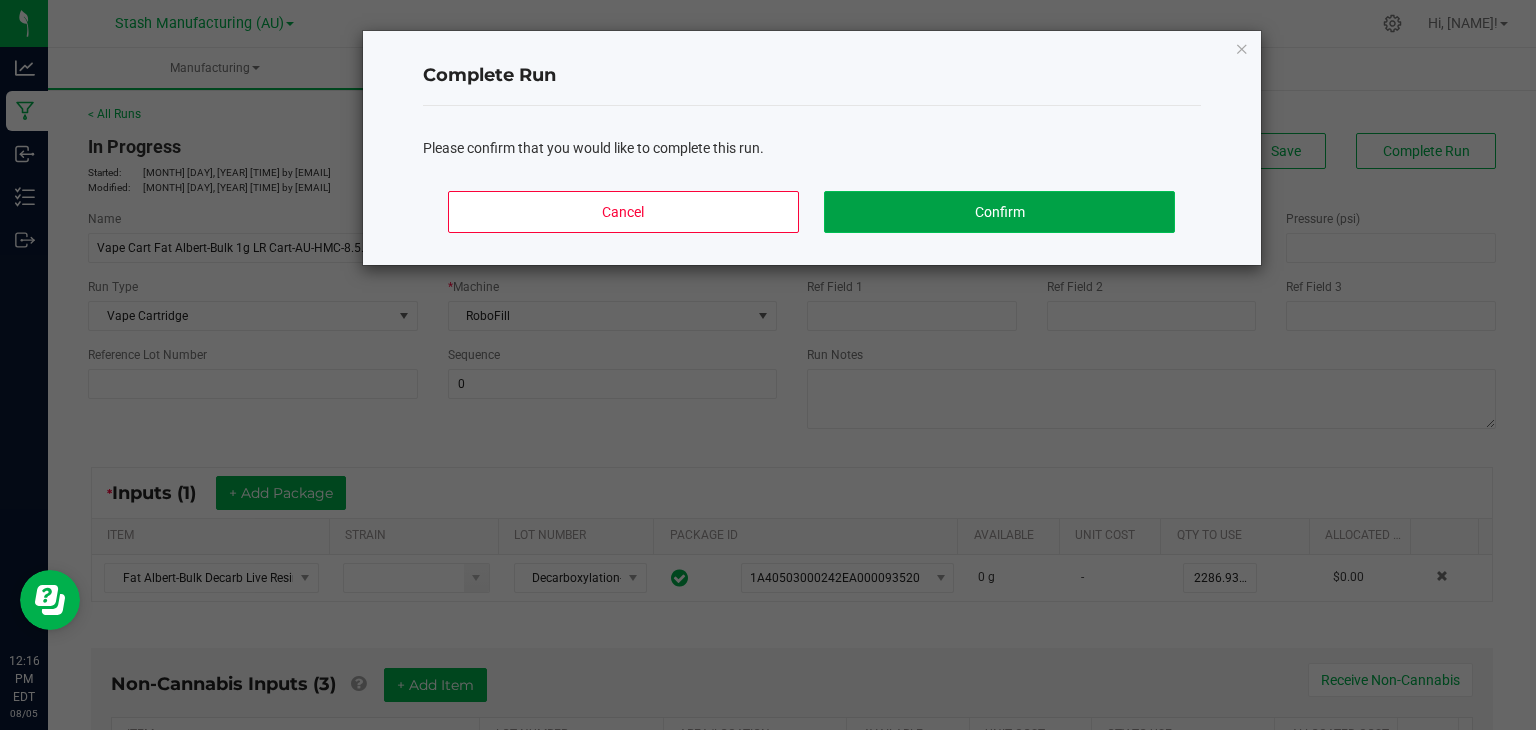 click on "Confirm" 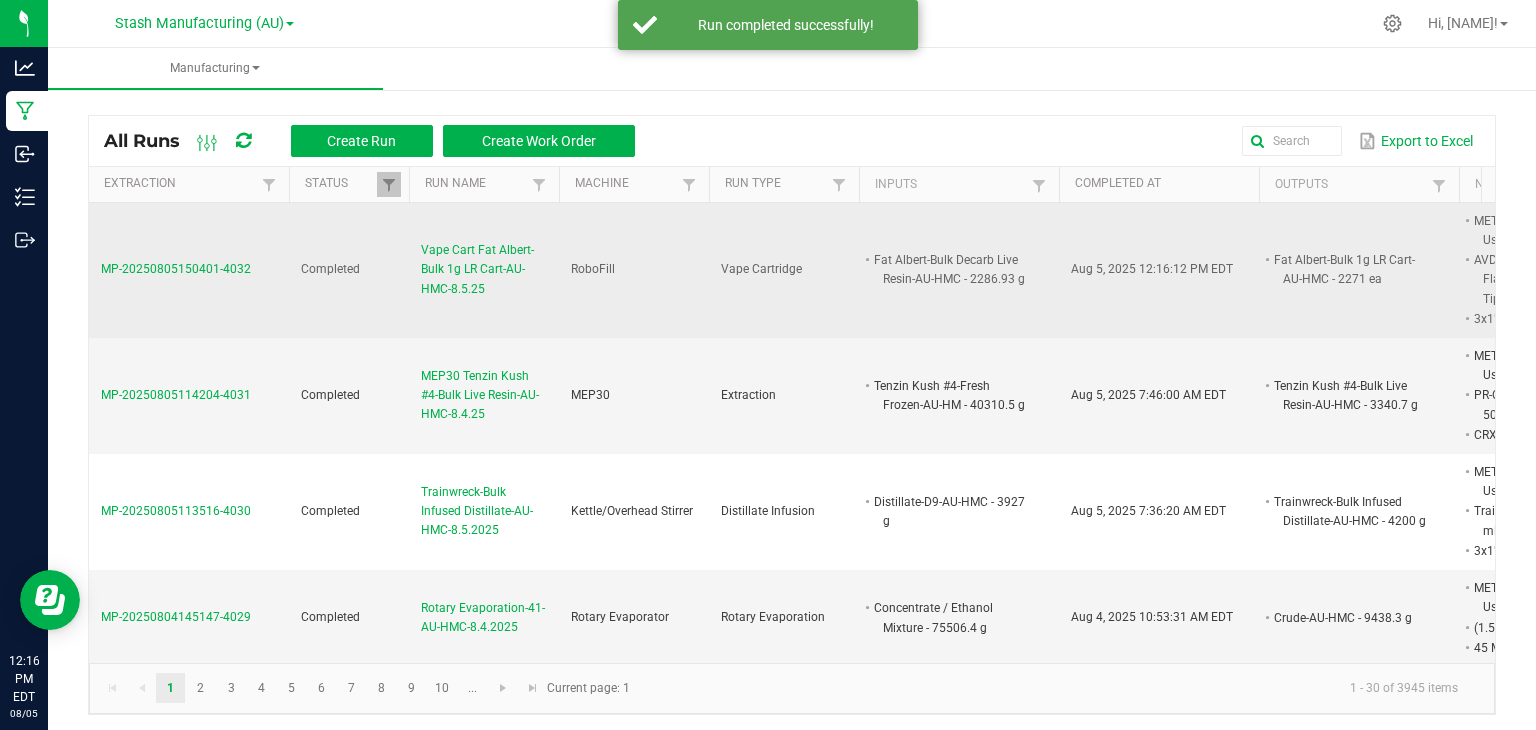 scroll, scrollTop: 0, scrollLeft: 87, axis: horizontal 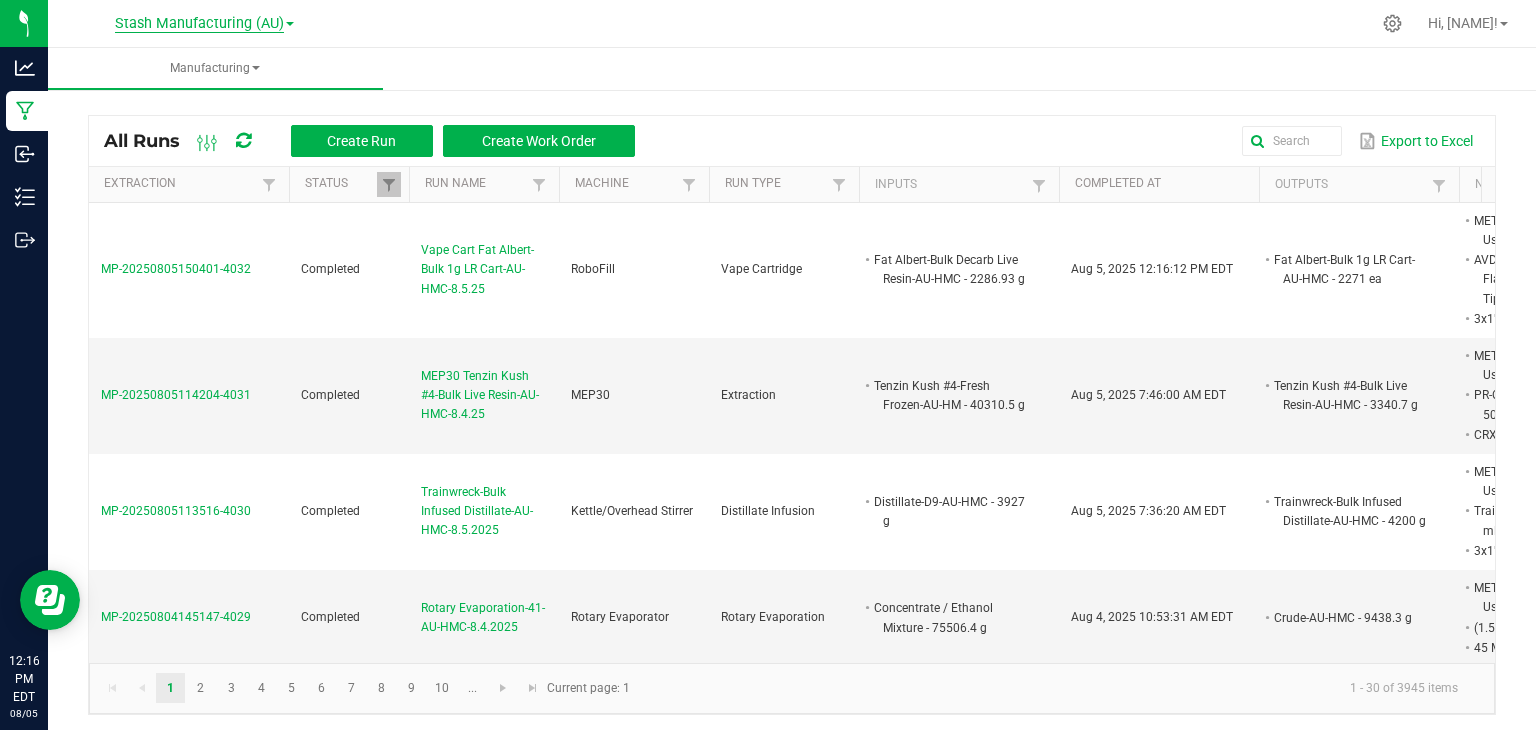 click on "Stash Manufacturing (AU)" at bounding box center [199, 24] 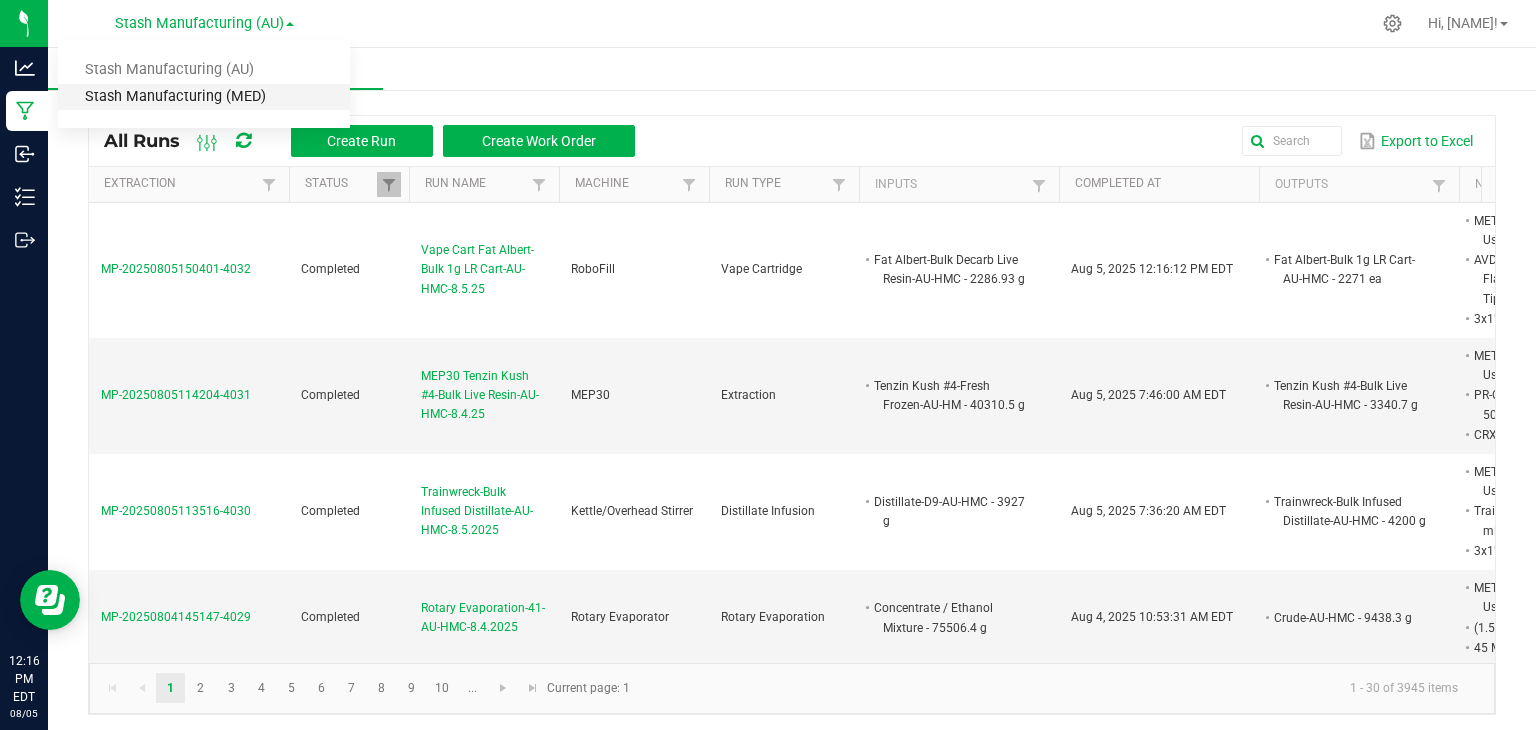 click on "Stash Manufacturing (MED)" at bounding box center (204, 97) 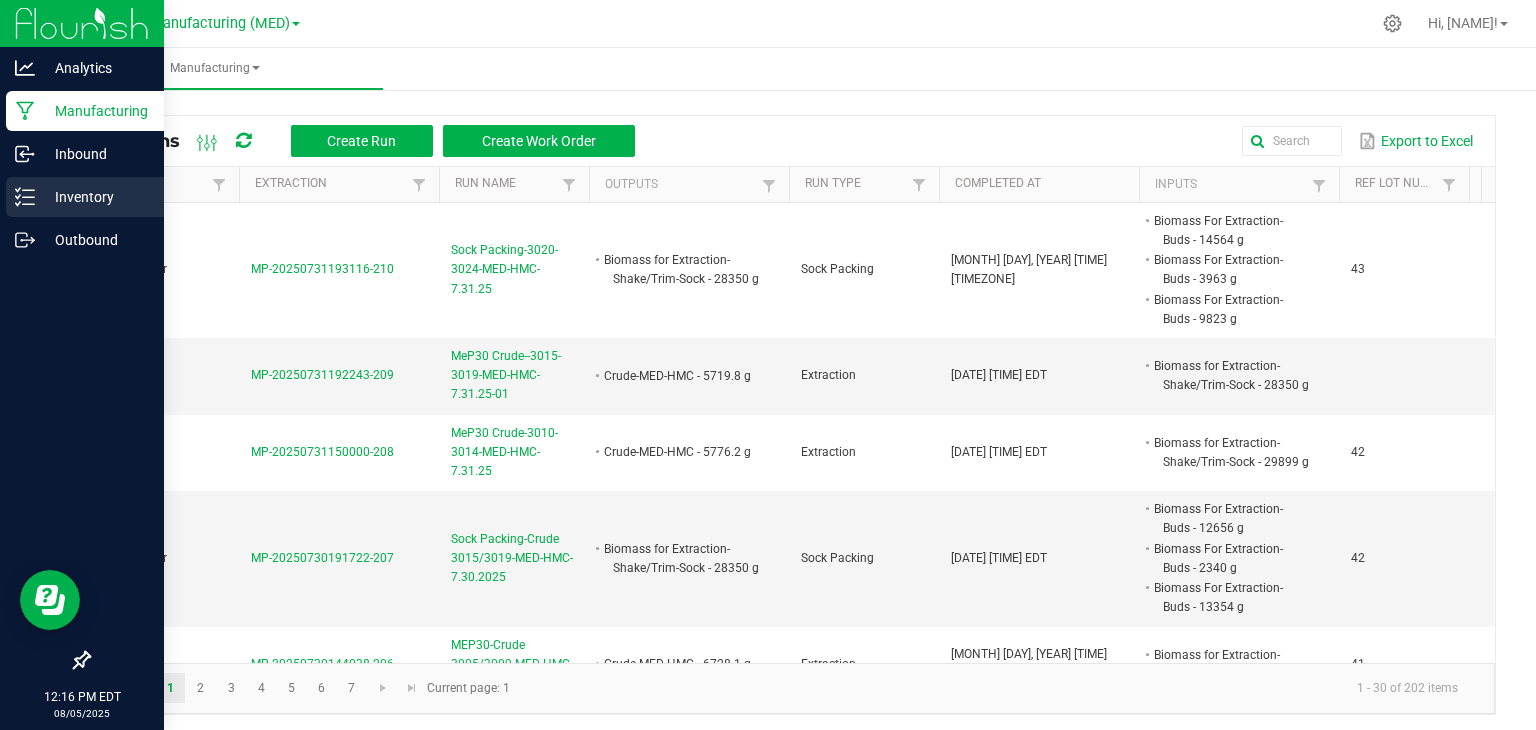 click on "Inventory" at bounding box center [95, 197] 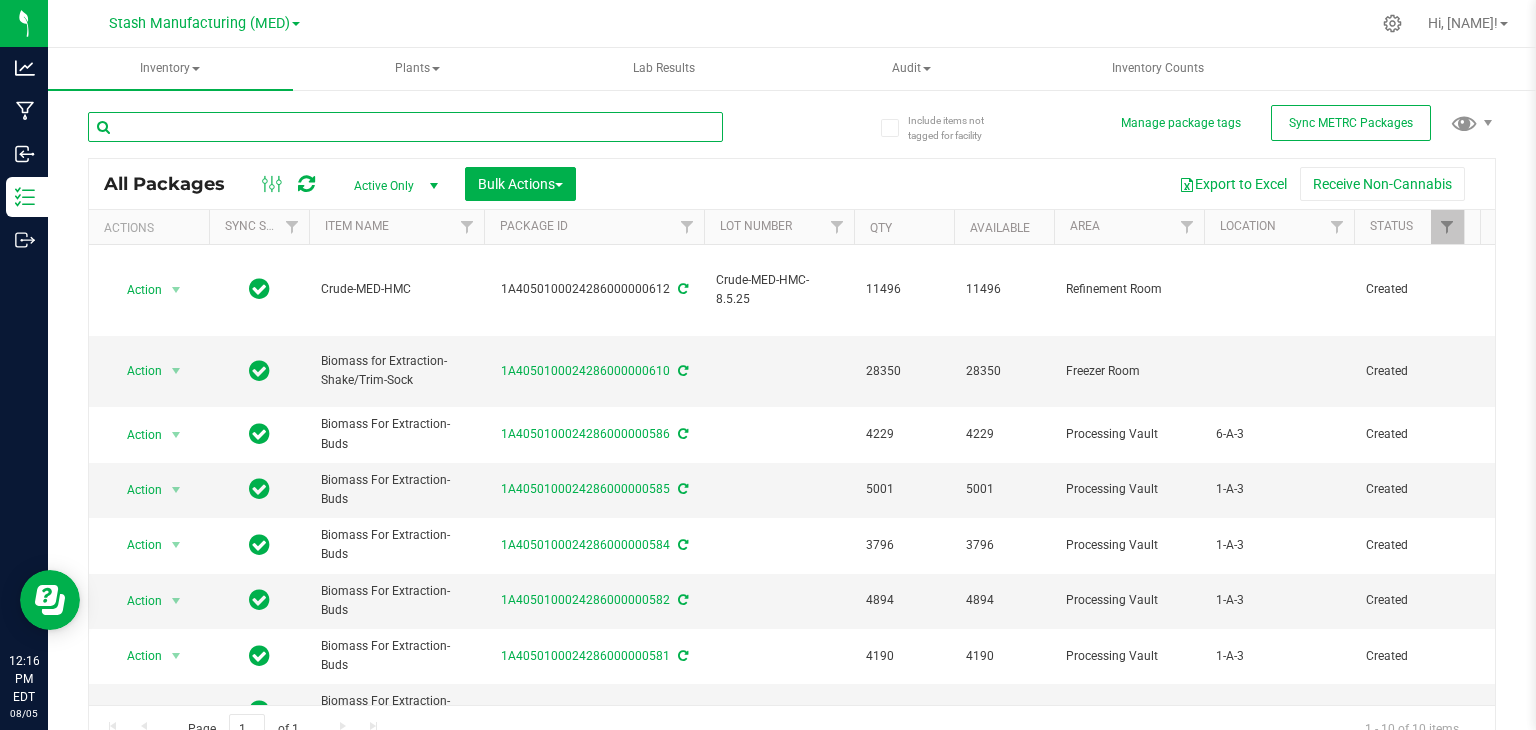 click at bounding box center [405, 127] 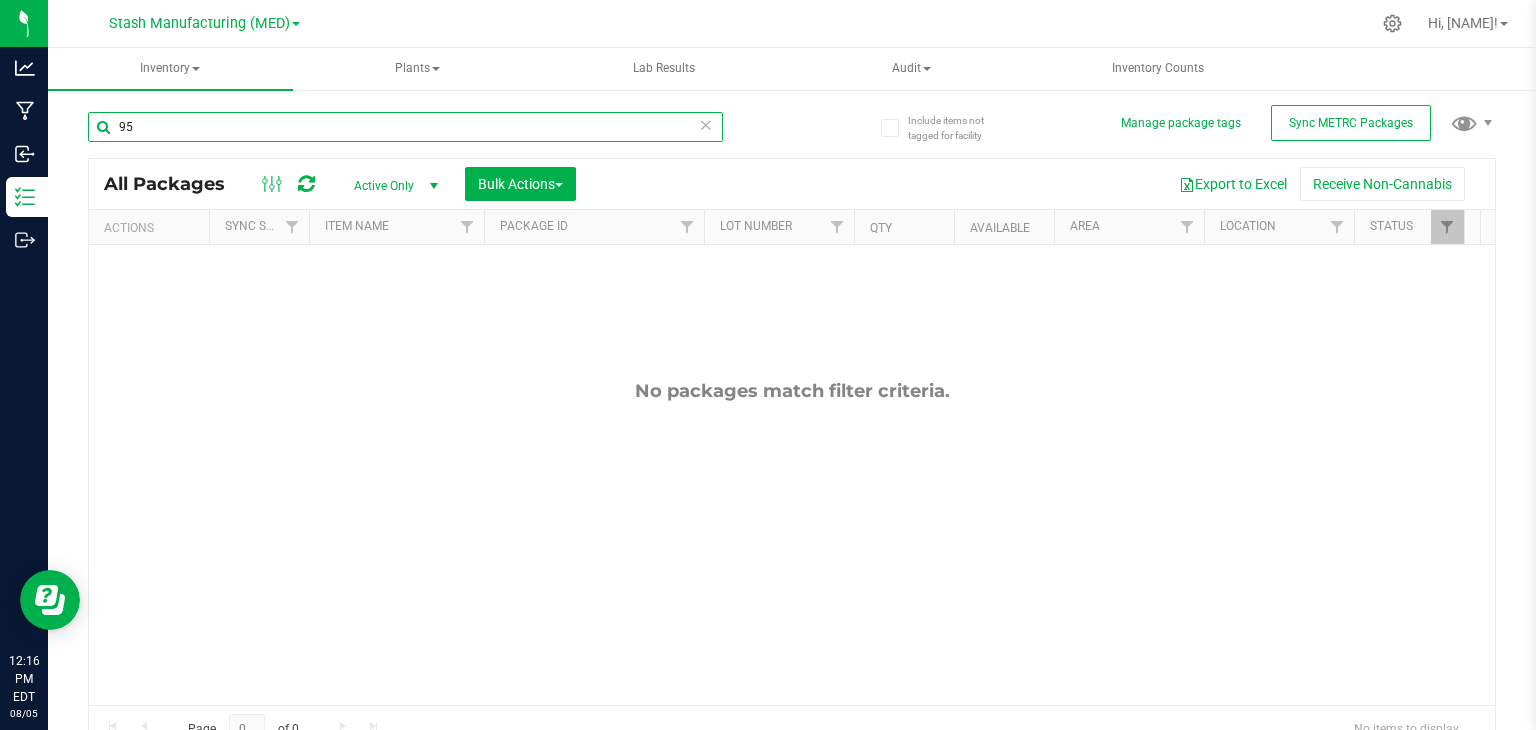 type on "9" 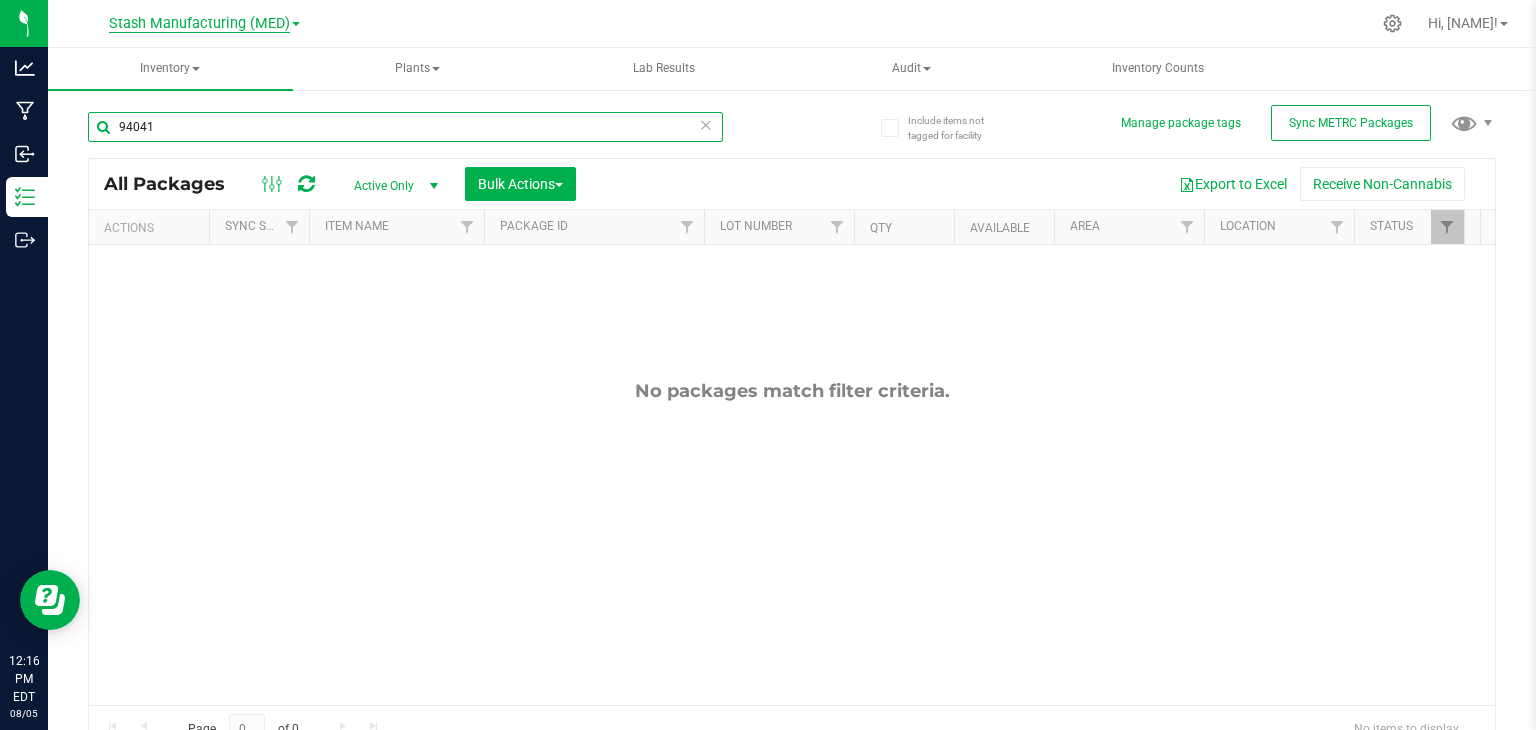 type on "94041" 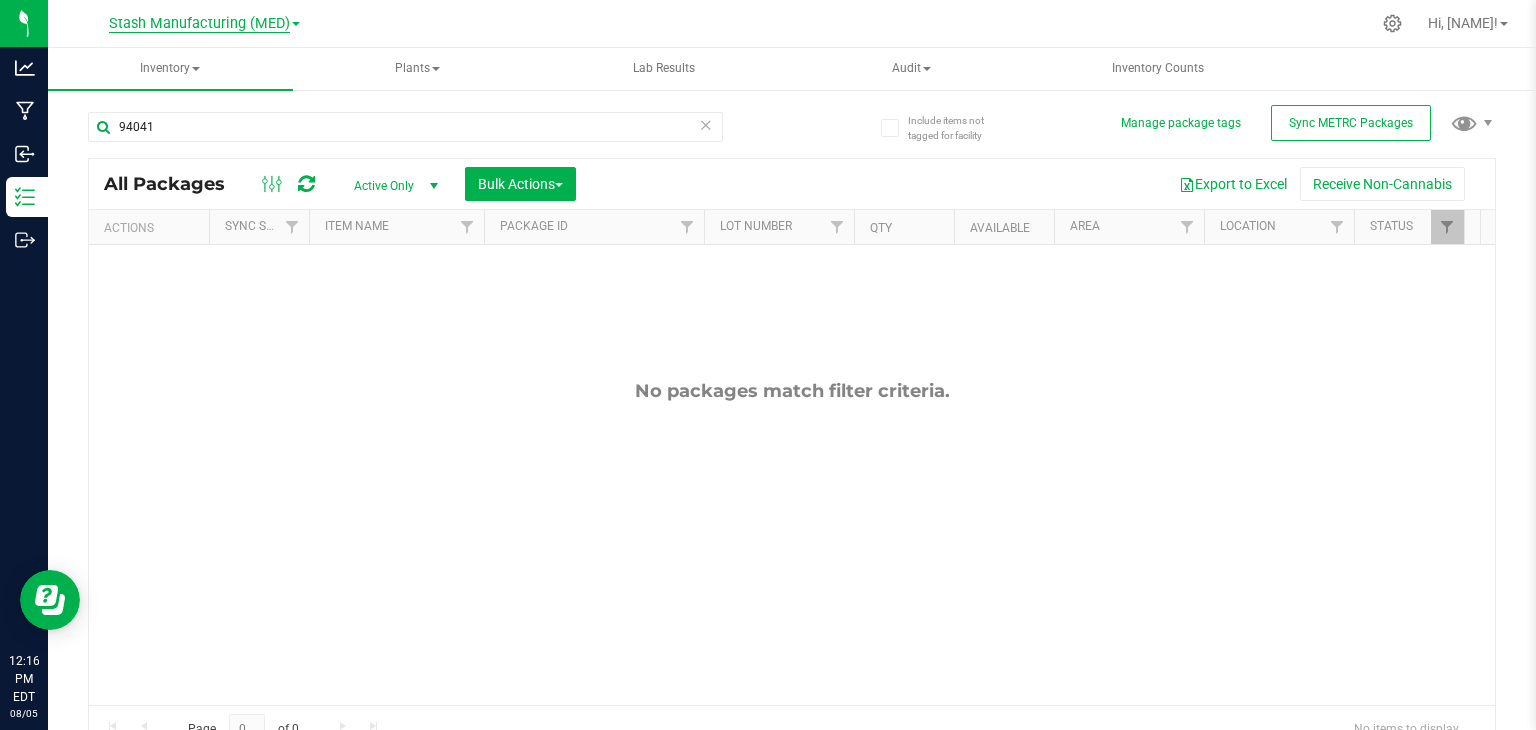 click on "Stash Manufacturing (MED)" at bounding box center [199, 24] 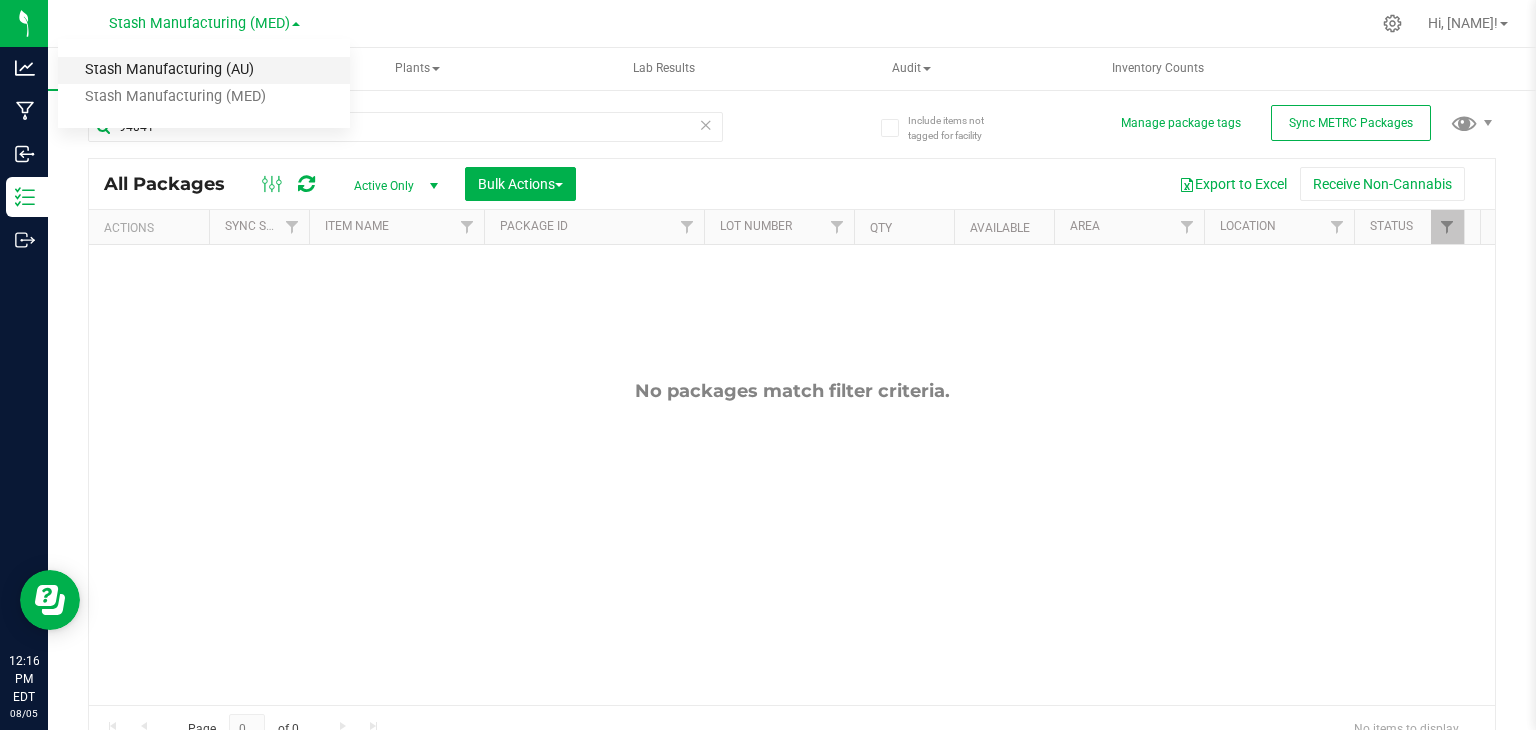 click on "Stash Manufacturing (AU)" at bounding box center [204, 70] 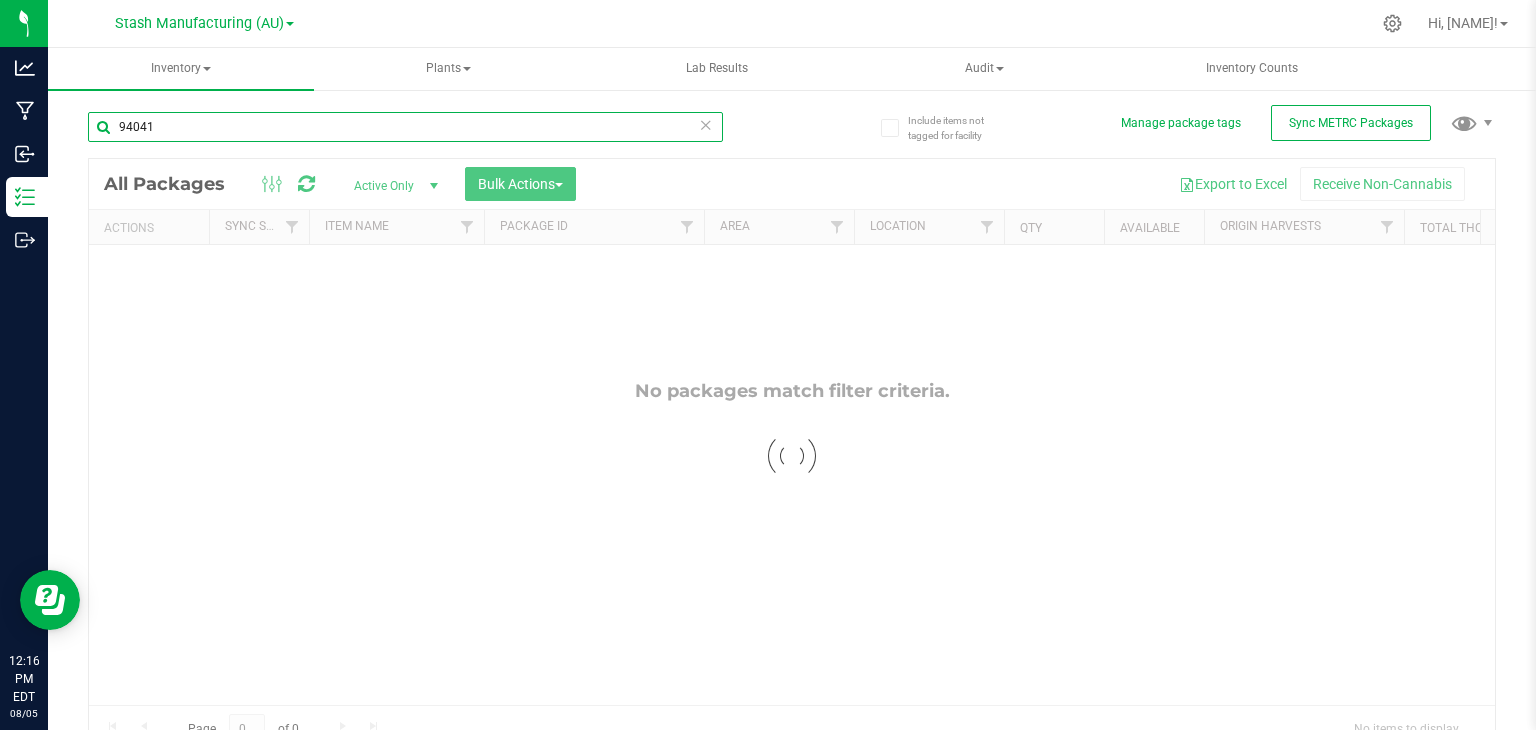 click on "94041" at bounding box center (405, 127) 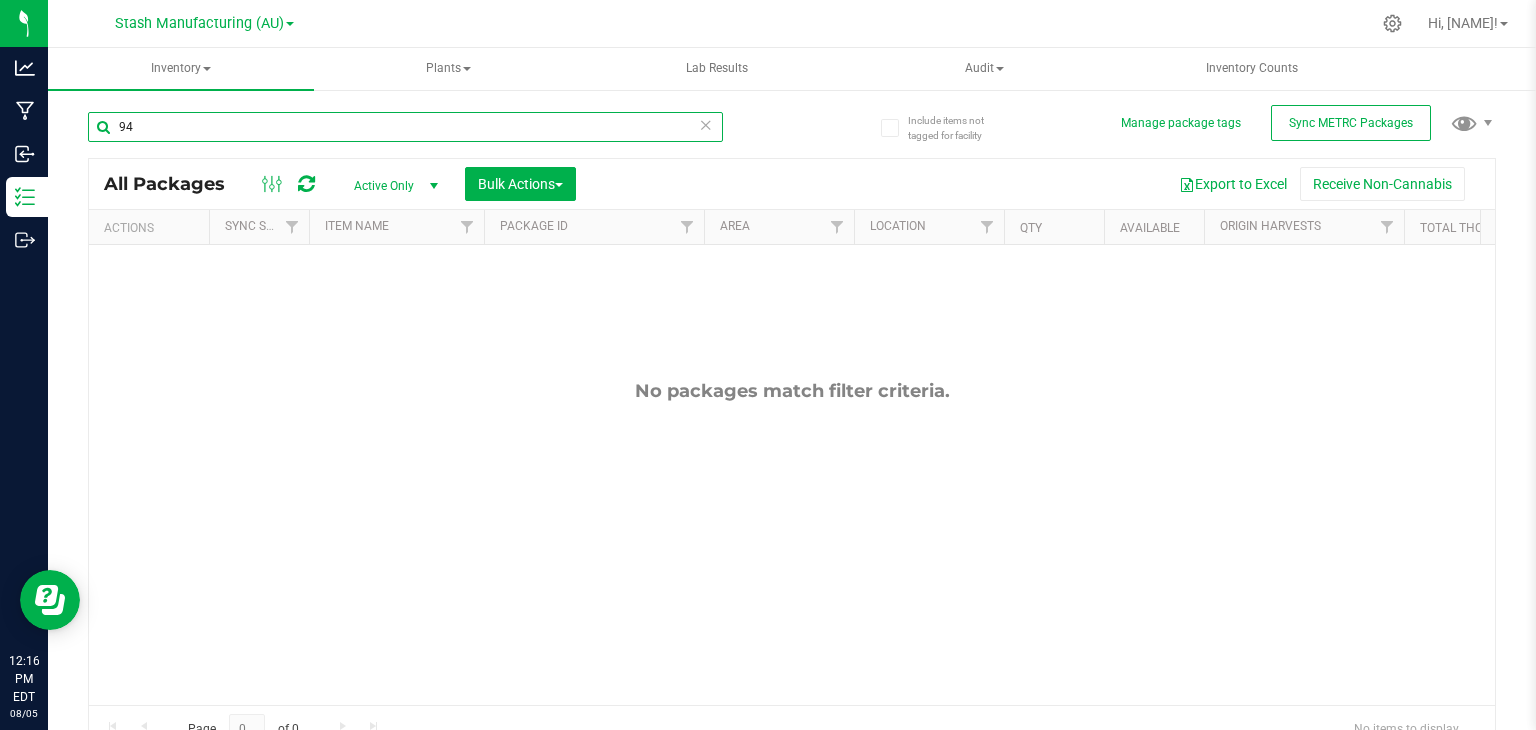 type on "9" 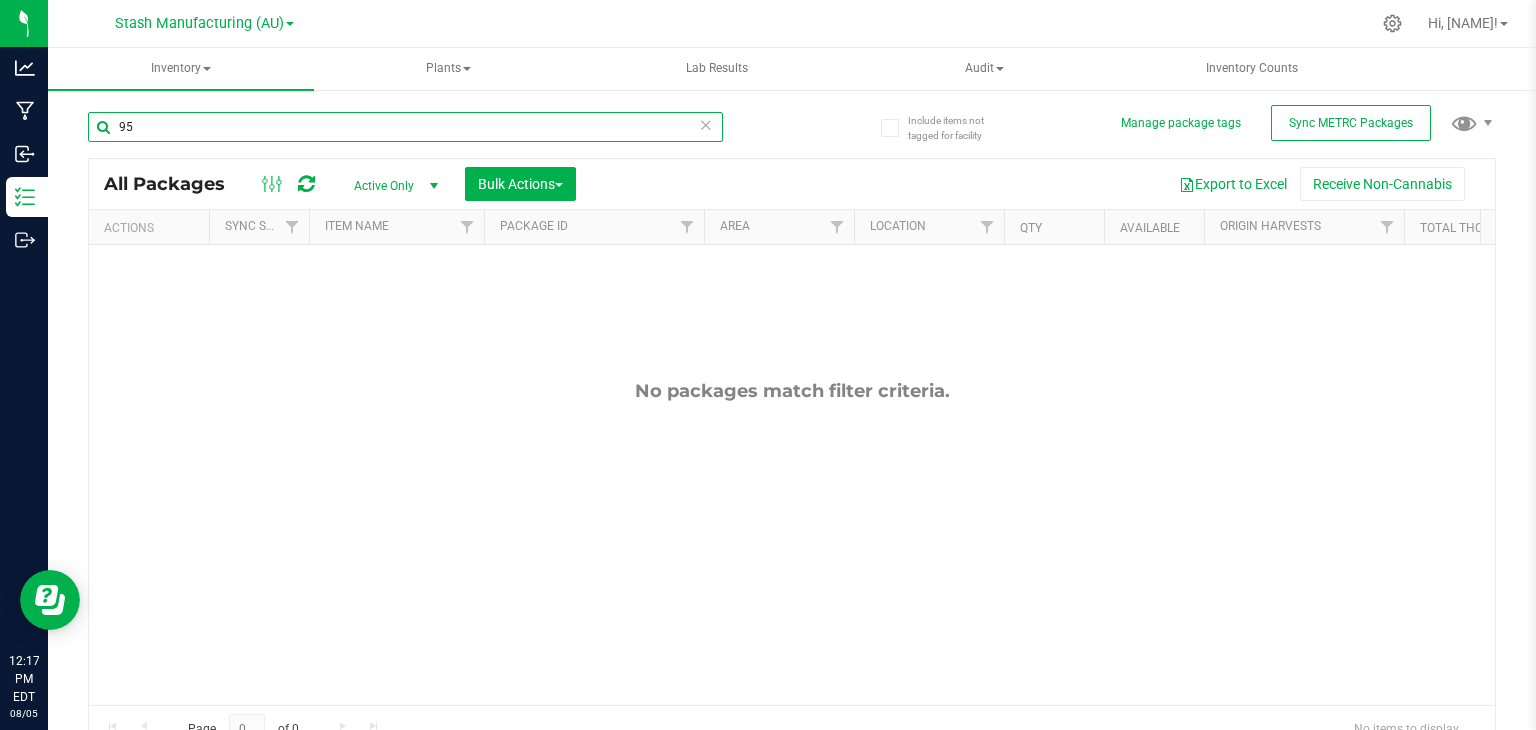 type on "9" 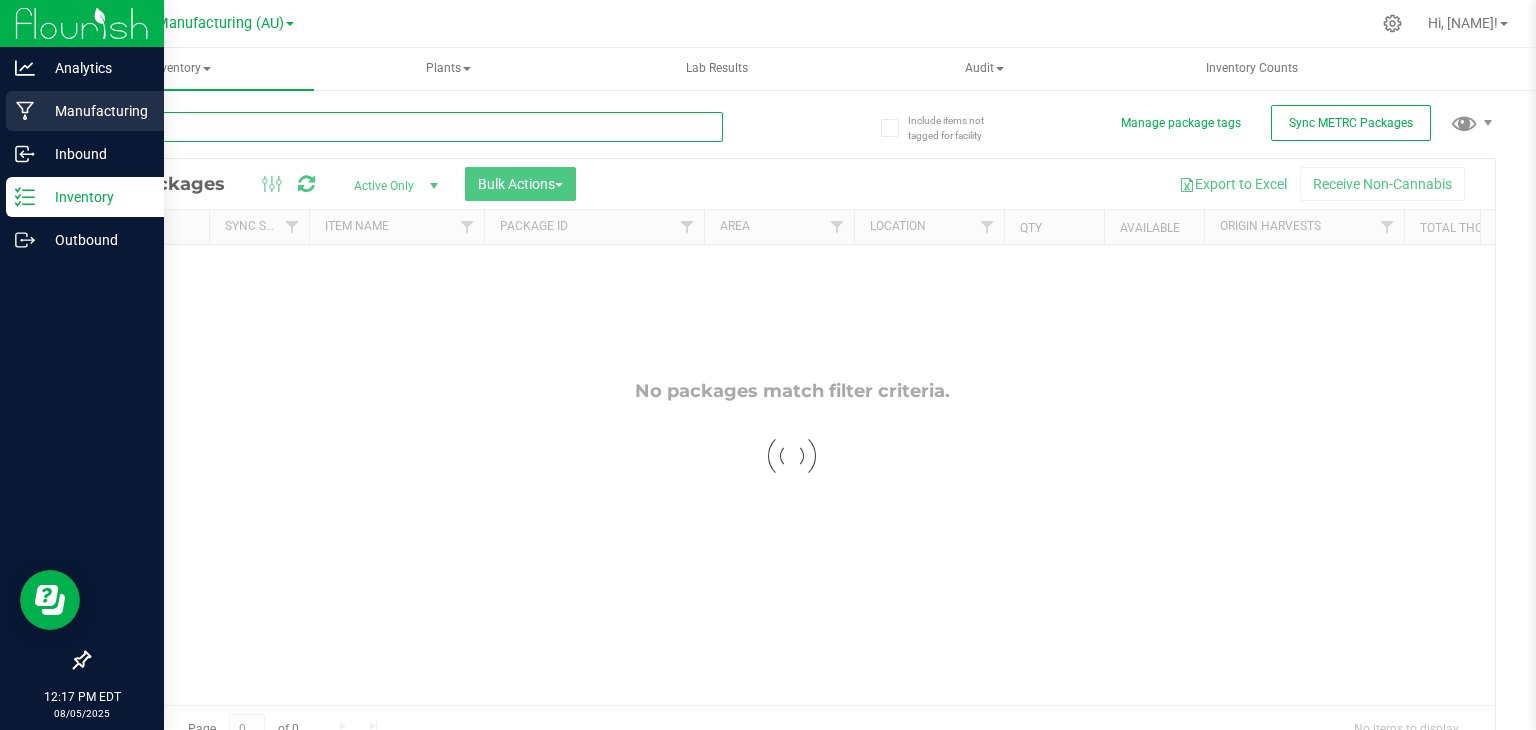 type 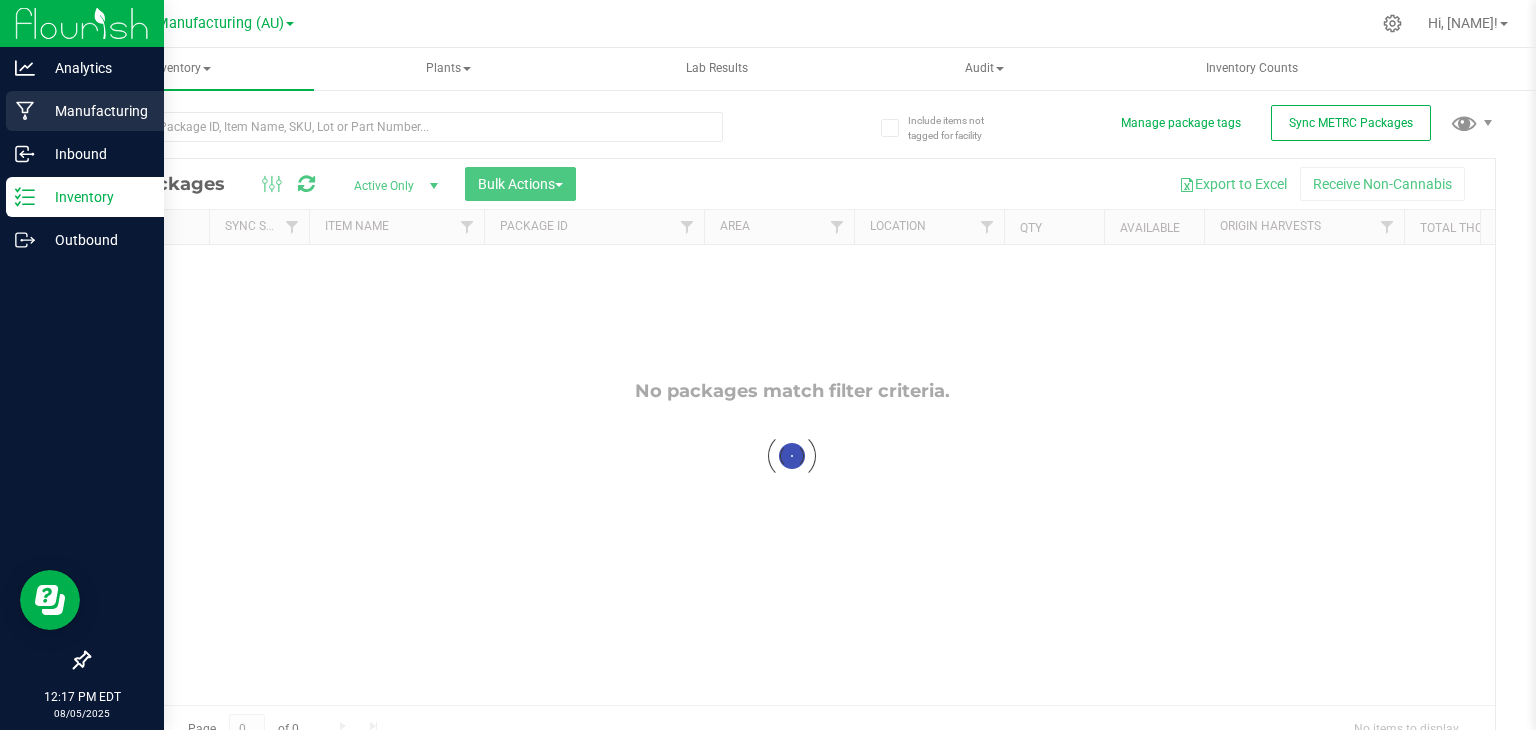 click 